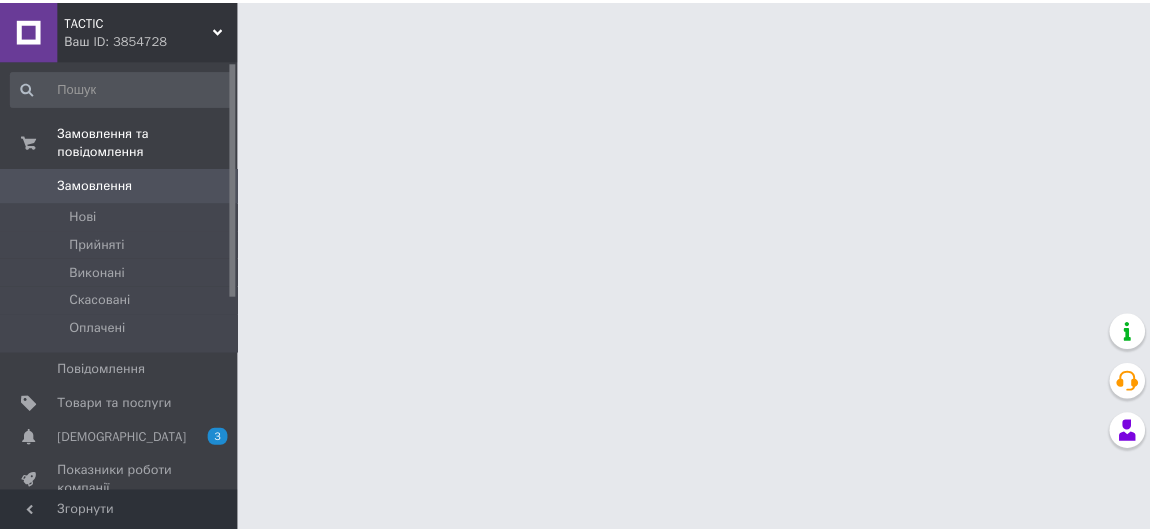 scroll, scrollTop: 0, scrollLeft: 0, axis: both 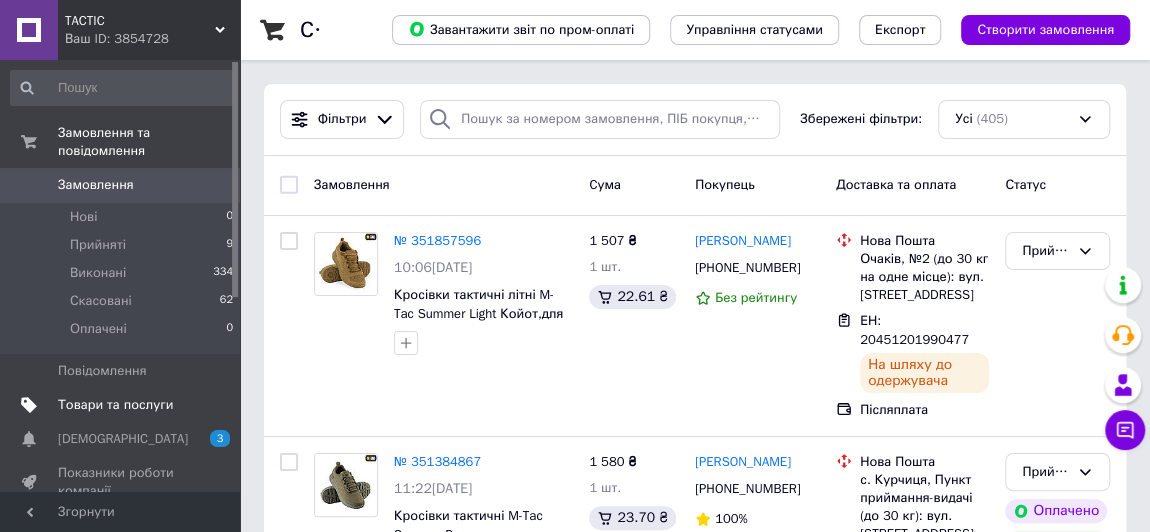 click on "Товари та послуги" at bounding box center [115, 405] 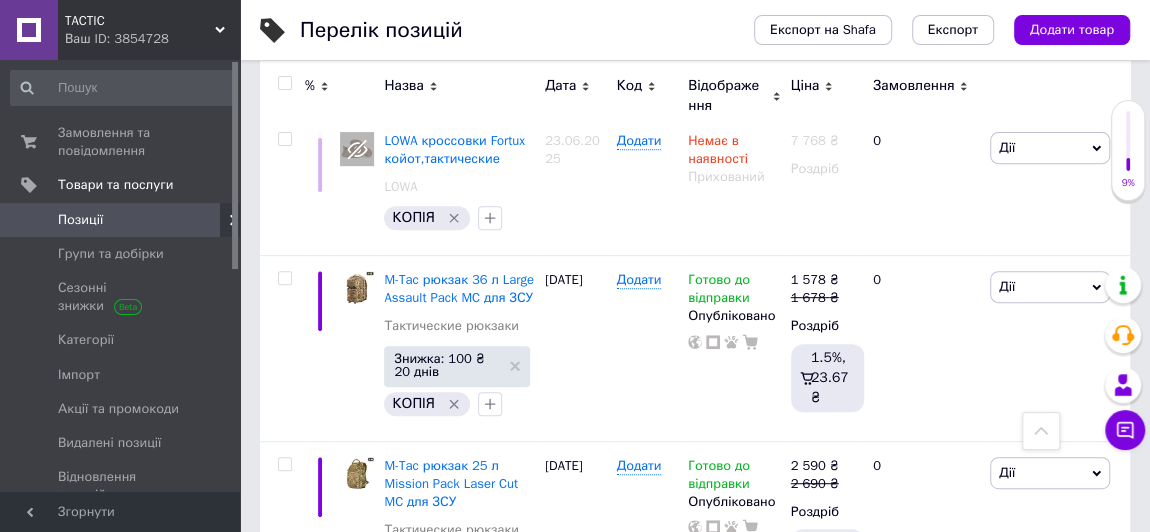 scroll, scrollTop: 363, scrollLeft: 0, axis: vertical 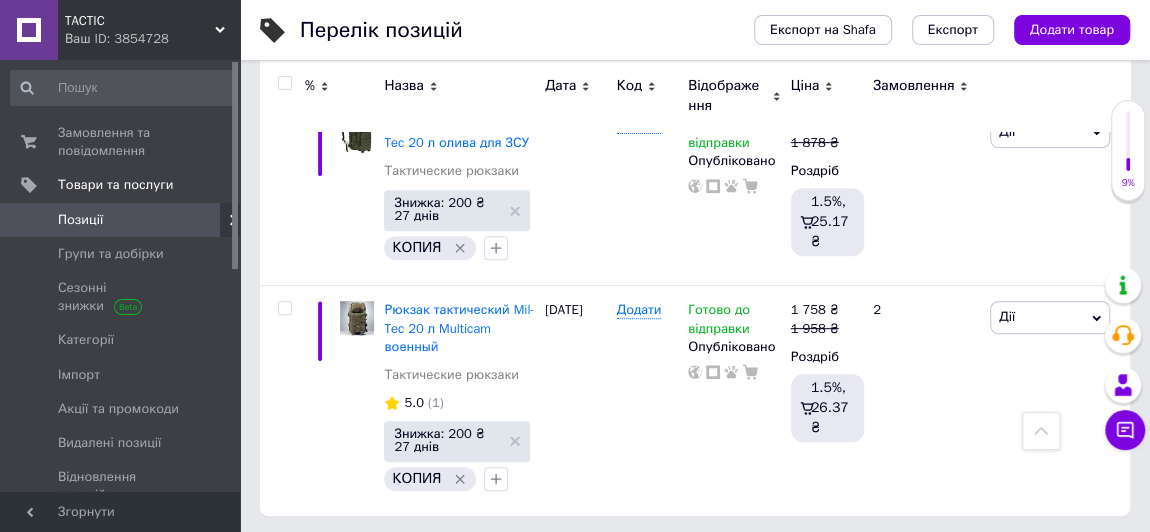 click on "2" at bounding box center [327, 557] 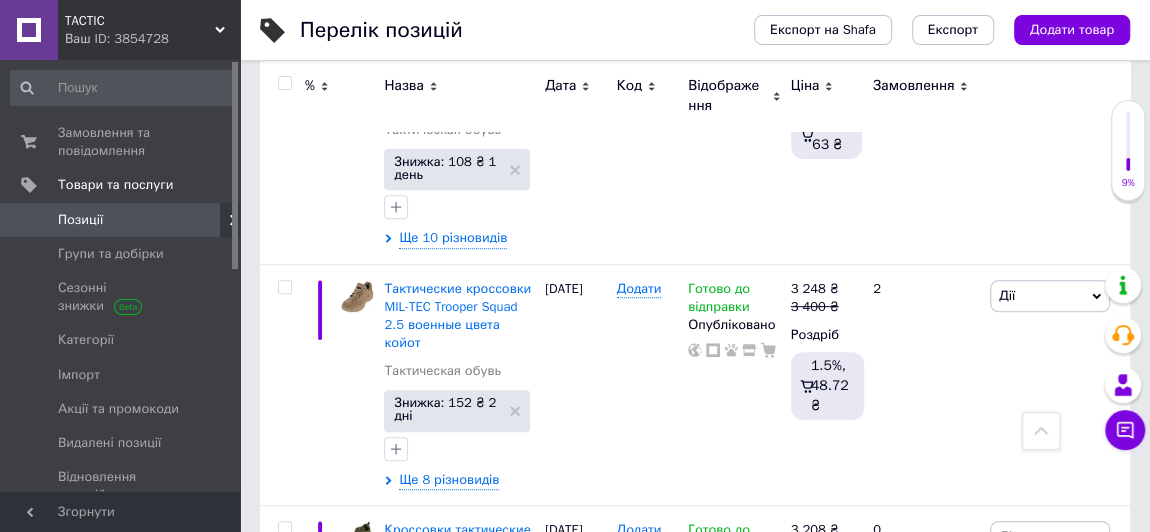 click at bounding box center [1041, 431] 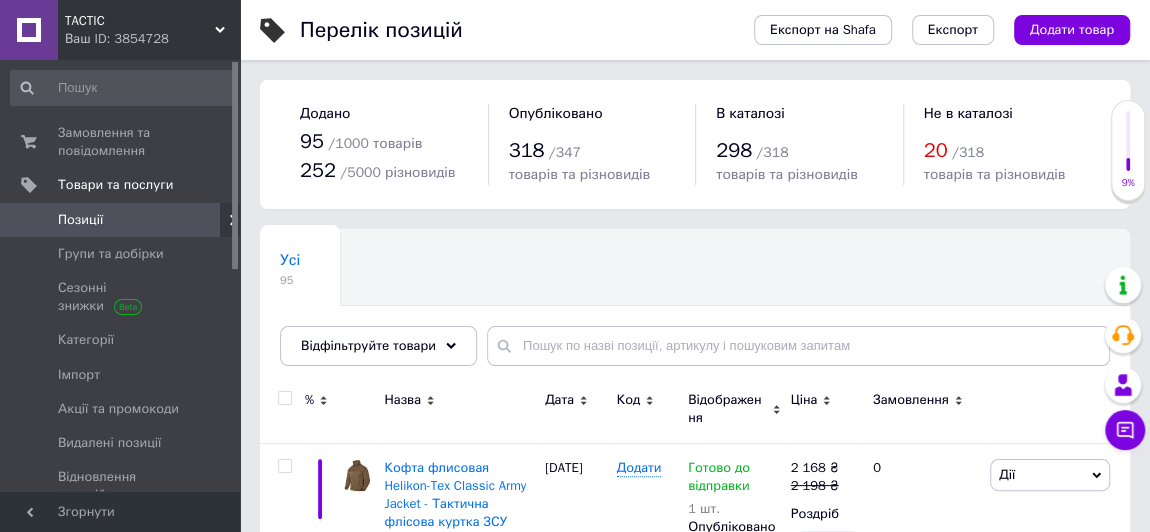 click on "Перелік позицій Експорт на Shafa Експорт Додати товар Додано 95   / 1000   товарів 252   / 5000   різновидів Опубліковано 318   / 347 товарів та різновидів В каталозі 298   / 318 товарів та різновидів Не в каталозі 20   / 318 товарів та різновидів Усі 95 Ok Відфільтровано...  Зберегти Нічого не знайдено Можливо, помилка у слові  або немає відповідностей за вашим запитом. Усі 95 Відфільтруйте товари % Назва Дата Код Відображення Ціна Замовлення Кофта флисовая  Helikon-Tex Classic Army Jacket - Тактична флісова куртка ЗСУ койот Тактическая одежда Знижка: 30 ₴ 28 днів КОПИЯ   Ще 1 різновид 07.10.2024 Додати 1 шт." at bounding box center [695, 2565] 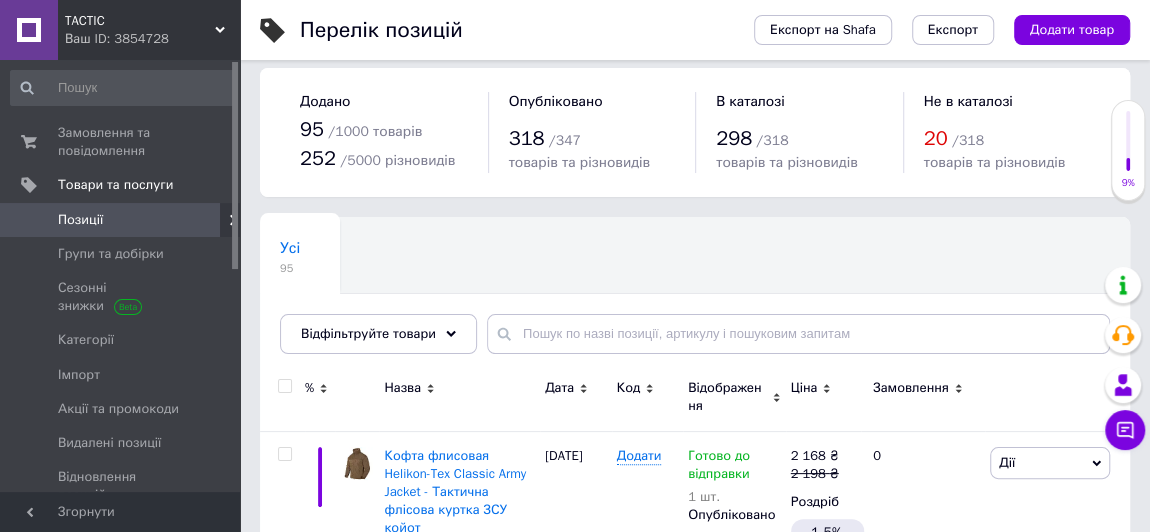 click on "Перелік позицій Експорт на Shafa Експорт Додати товар Додано 95   / 1000   товарів 252   / 5000   різновидів Опубліковано 318   / 347 товарів та різновидів В каталозі 298   / 318 товарів та різновидів Не в каталозі 20   / 318 товарів та різновидів Усі 95 Ok Відфільтровано...  Зберегти Нічого не знайдено Можливо, помилка у слові  або немає відповідностей за вашим запитом. Усі 95 Відфільтруйте товари % Назва Дата Код Відображення Ціна Замовлення Кофта флисовая  Helikon-Tex Classic Army Jacket - Тактична флісова куртка ЗСУ койот Тактическая одежда Знижка: 30 ₴ 28 днів КОПИЯ   Ще 1 різновид 07.10.2024 Додати 1 шт." at bounding box center (695, 2553) 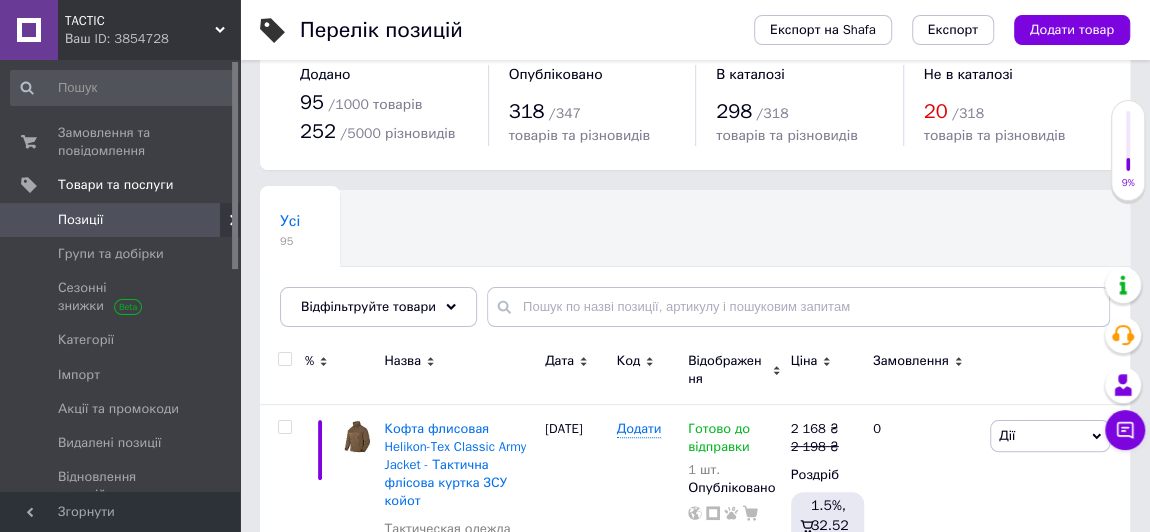 click on "Перелік позицій Експорт на Shafa Експорт Додати товар Додано 95   / 1000   товарів 252   / 5000   різновидів Опубліковано 318   / 347 товарів та різновидів В каталозі 298   / 318 товарів та різновидів Не в каталозі 20   / 318 товарів та різновидів Усі 95 Ok Відфільтровано...  Зберегти Нічого не знайдено Можливо, помилка у слові  або немає відповідностей за вашим запитом. Усі 95 Відфільтруйте товари % Назва Дата Код Відображення Ціна Замовлення Кофта флисовая  Helikon-Tex Classic Army Jacket - Тактична флісова куртка ЗСУ койот Тактическая одежда Знижка: 30 ₴ 28 днів КОПИЯ   Ще 1 різновид 07.10.2024 Додати 1 шт." at bounding box center (695, 2526) 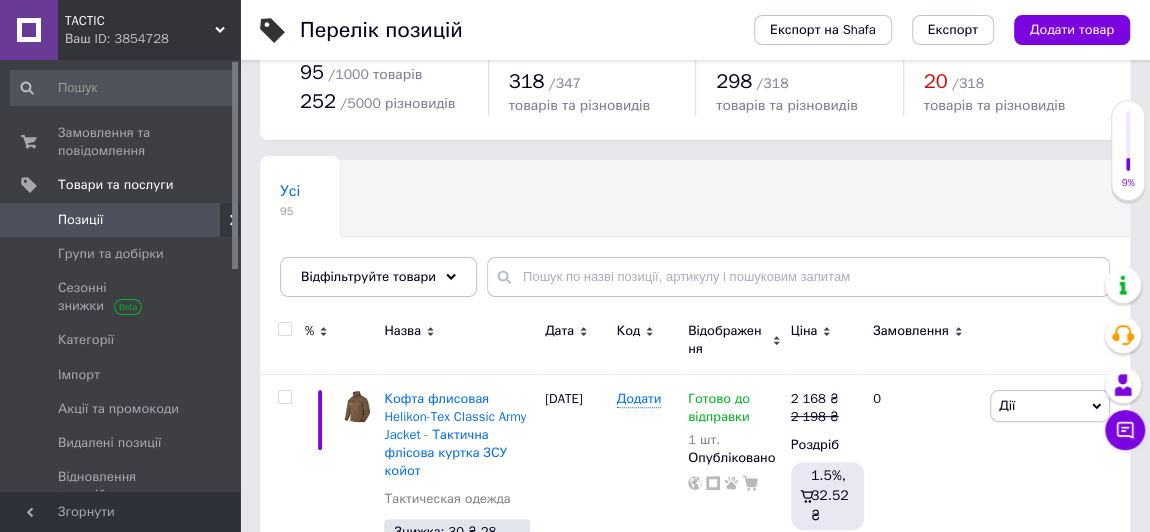 click on "Перелік позицій Експорт на Shafa Експорт Додати товар Додано 95   / 1000   товарів 252   / 5000   різновидів Опубліковано 318   / 347 товарів та різновидів В каталозі 298   / 318 товарів та різновидів Не в каталозі 20   / 318 товарів та різновидів Усі 95 Ok Відфільтровано...  Зберегти Нічого не знайдено Можливо, помилка у слові  або немає відповідностей за вашим запитом. Усі 95 Відфільтруйте товари % Назва Дата Код Відображення Ціна Замовлення Кофта флисовая  Helikon-Tex Classic Army Jacket - Тактична флісова куртка ЗСУ койот Тактическая одежда Знижка: 30 ₴ 28 днів КОПИЯ   Ще 1 різновид 07.10.2024 Додати 1 шт." at bounding box center [695, 2496] 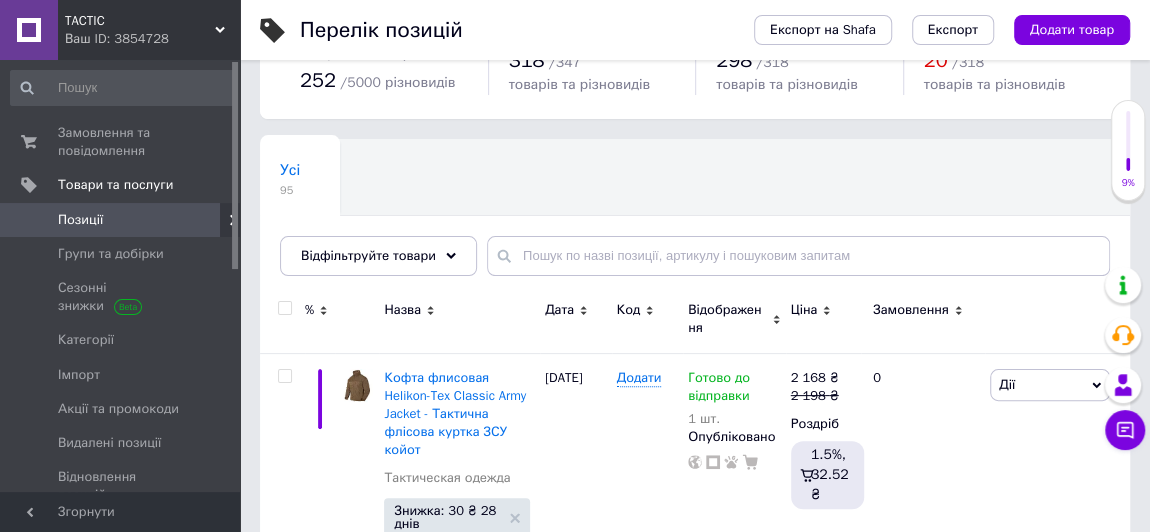 click on "Перелік позицій Експорт на Shafa Експорт Додати товар Додано 95   / 1000   товарів 252   / 5000   різновидів Опубліковано 318   / 347 товарів та різновидів В каталозі 298   / 318 товарів та різновидів Не в каталозі 20   / 318 товарів та різновидів Усі 95 Ok Відфільтровано...  Зберегти Нічого не знайдено Можливо, помилка у слові  або немає відповідностей за вашим запитом. Усі 95 Відфільтруйте товари % Назва Дата Код Відображення Ціна Замовлення Кофта флисовая  Helikon-Tex Classic Army Jacket - Тактична флісова куртка ЗСУ койот Тактическая одежда Знижка: 30 ₴ 28 днів КОПИЯ   Ще 1 різновид 07.10.2024 Додати 1 шт." at bounding box center [695, 2475] 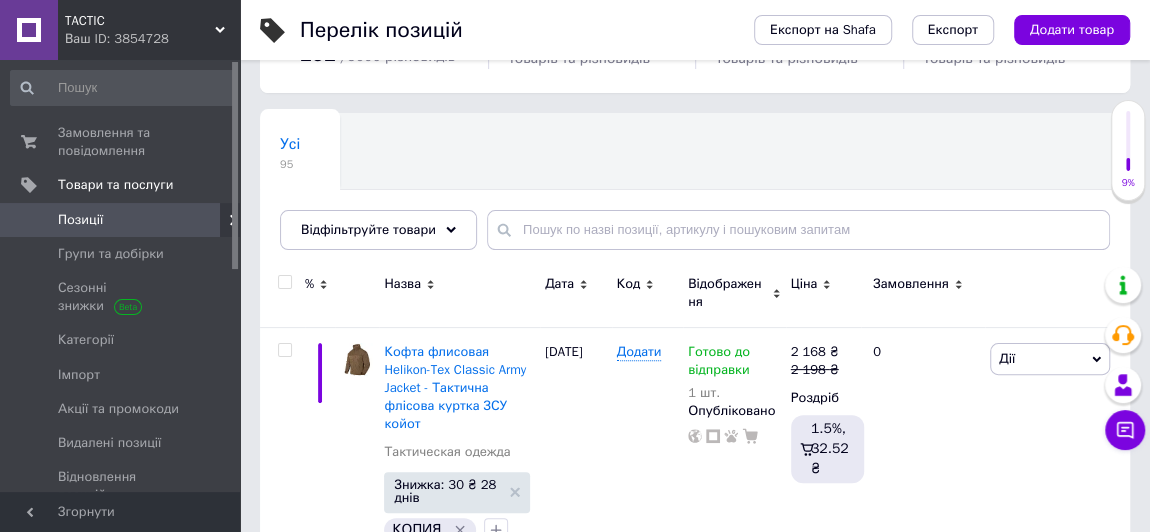 click on "Перелік позицій Експорт на Shafa Експорт Додати товар Додано 95   / 1000   товарів 252   / 5000   різновидів Опубліковано 318   / 347 товарів та різновидів В каталозі 298   / 318 товарів та різновидів Не в каталозі 20   / 318 товарів та різновидів Усі 95 Ok Відфільтровано...  Зберегти Нічого не знайдено Можливо, помилка у слові  або немає відповідностей за вашим запитом. Усі 95 Відфільтруйте товари % Назва Дата Код Відображення Ціна Замовлення Кофта флисовая  Helikon-Tex Classic Army Jacket - Тактична флісова куртка ЗСУ койот Тактическая одежда Знижка: 30 ₴ 28 днів КОПИЯ   Ще 1 різновид 07.10.2024 Додати 1 шт." at bounding box center [695, 2449] 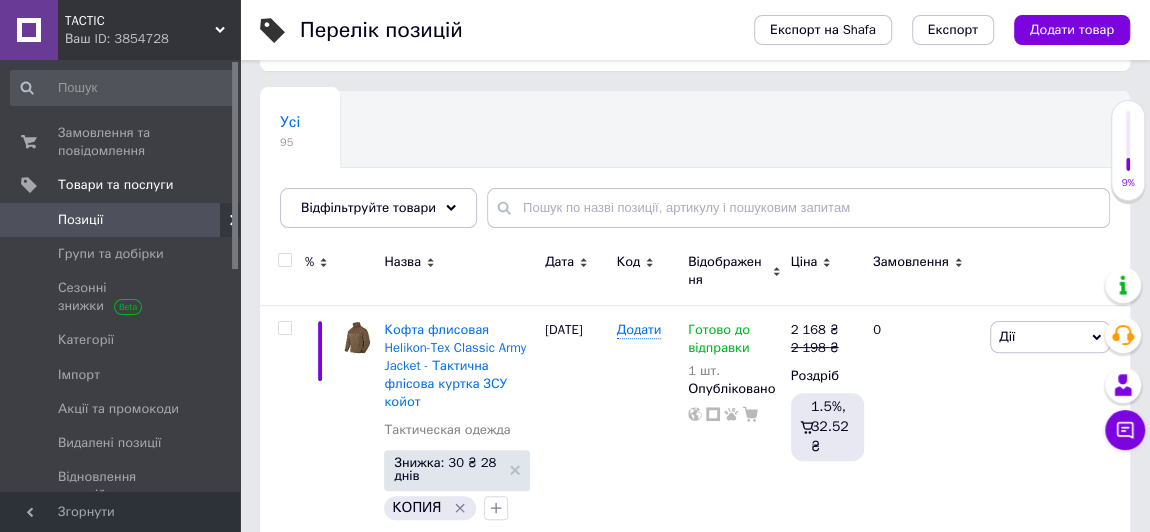 click on "Перелік позицій Експорт на Shafa Експорт Додати товар Додано 95   / 1000   товарів 252   / 5000   різновидів Опубліковано 318   / 347 товарів та різновидів В каталозі 298   / 318 товарів та різновидів Не в каталозі 20   / 318 товарів та різновидів Усі 95 Ok Відфільтровано...  Зберегти Нічого не знайдено Можливо, помилка у слові  або немає відповідностей за вашим запитом. Усі 95 Відфільтруйте товари % Назва Дата Код Відображення Ціна Замовлення Кофта флисовая  Helikon-Tex Classic Army Jacket - Тактична флісова куртка ЗСУ койот Тактическая одежда Знижка: 30 ₴ 28 днів КОПИЯ   Ще 1 різновид 07.10.2024 Додати 1 шт." at bounding box center [695, 2427] 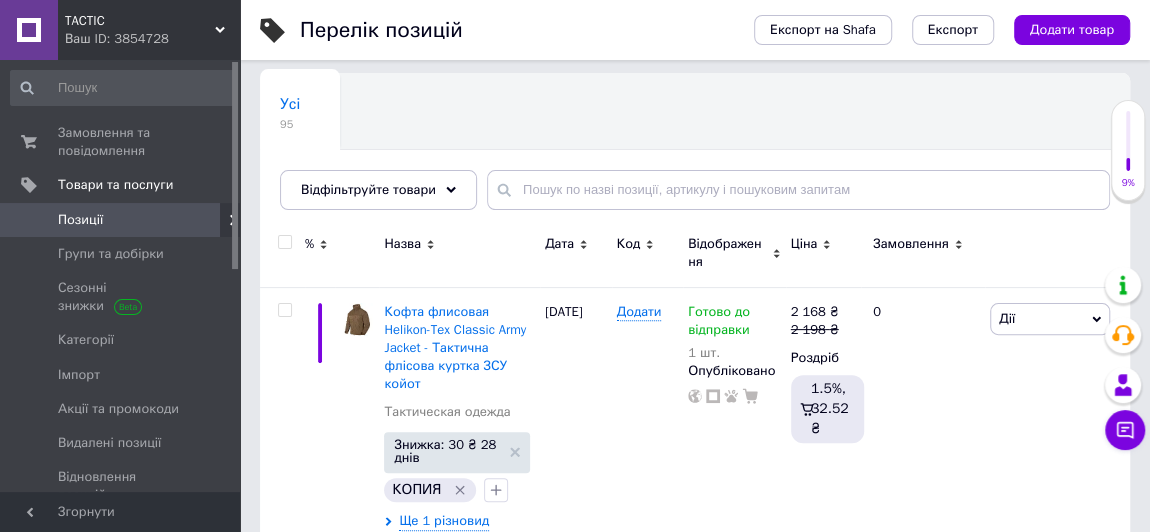 click on "Перелік позицій Експорт на Shafa Експорт Додати товар Додано 95   / 1000   товарів 252   / 5000   різновидів Опубліковано 318   / 347 товарів та різновидів В каталозі 298   / 318 товарів та різновидів Не в каталозі 20   / 318 товарів та різновидів Усі 95 Ok Відфільтровано...  Зберегти Нічого не знайдено Можливо, помилка у слові  або немає відповідностей за вашим запитом. Усі 95 Відфільтруйте товари % Назва Дата Код Відображення Ціна Замовлення Кофта флисовая  Helikon-Tex Classic Army Jacket - Тактична флісова куртка ЗСУ койот Тактическая одежда Знижка: 30 ₴ 28 днів КОПИЯ   Ще 1 різновид 07.10.2024 Додати 1 шт." at bounding box center [695, 2409] 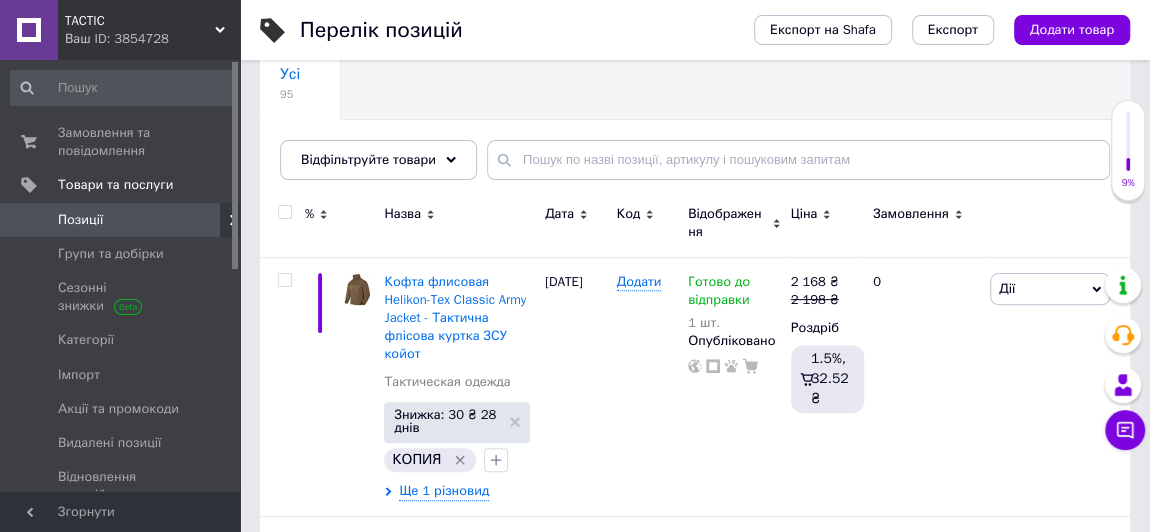 click on "Перелік позицій Експорт на Shafa Експорт Додати товар Додано 95   / 1000   товарів 252   / 5000   різновидів Опубліковано 318   / 347 товарів та різновидів В каталозі 298   / 318 товарів та різновидів Не в каталозі 20   / 318 товарів та різновидів Усі 95 Ok Відфільтровано...  Зберегти Нічого не знайдено Можливо, помилка у слові  або немає відповідностей за вашим запитом. Усі 95 Відфільтруйте товари % Назва Дата Код Відображення Ціна Замовлення Кофта флисовая  Helikon-Tex Classic Army Jacket - Тактична флісова куртка ЗСУ койот Тактическая одежда Знижка: 30 ₴ 28 днів КОПИЯ   Ще 1 різновид 07.10.2024 Додати 1 шт." at bounding box center (695, 2379) 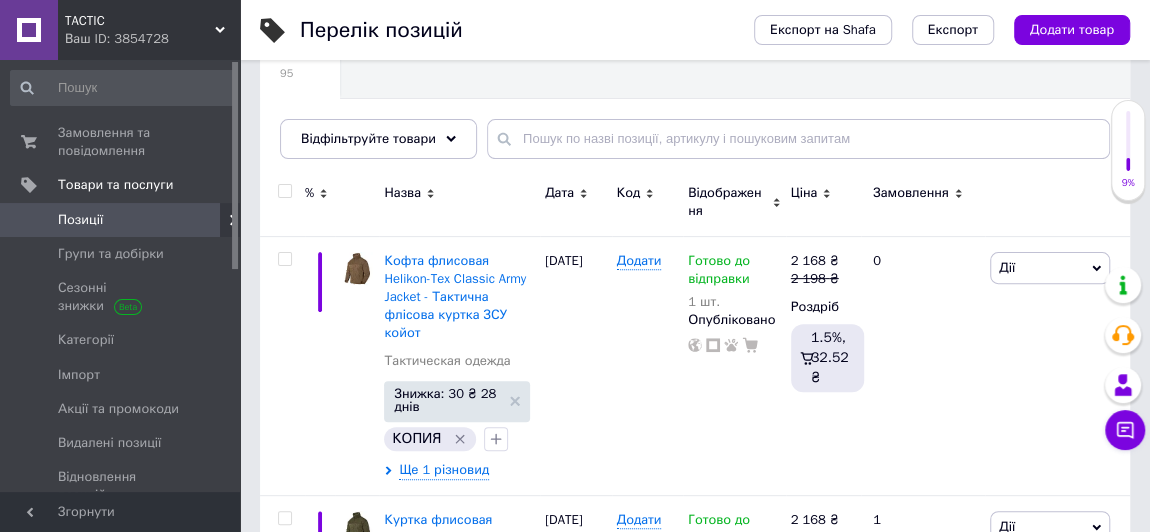 click on "Перелік позицій Експорт на Shafa Експорт Додати товар Додано 95   / 1000   товарів 252   / 5000   різновидів Опубліковано 318   / 347 товарів та різновидів В каталозі 298   / 318 товарів та різновидів Не в каталозі 20   / 318 товарів та різновидів Усі 95 Ok Відфільтровано...  Зберегти Нічого не знайдено Можливо, помилка у слові  або немає відповідностей за вашим запитом. Усі 95 Відфільтруйте товари % Назва Дата Код Відображення Ціна Замовлення Кофта флисовая  Helikon-Tex Classic Army Jacket - Тактична флісова куртка ЗСУ койот Тактическая одежда Знижка: 30 ₴ 28 днів КОПИЯ   Ще 1 різновид 07.10.2024 Додати 1 шт." at bounding box center (695, 2358) 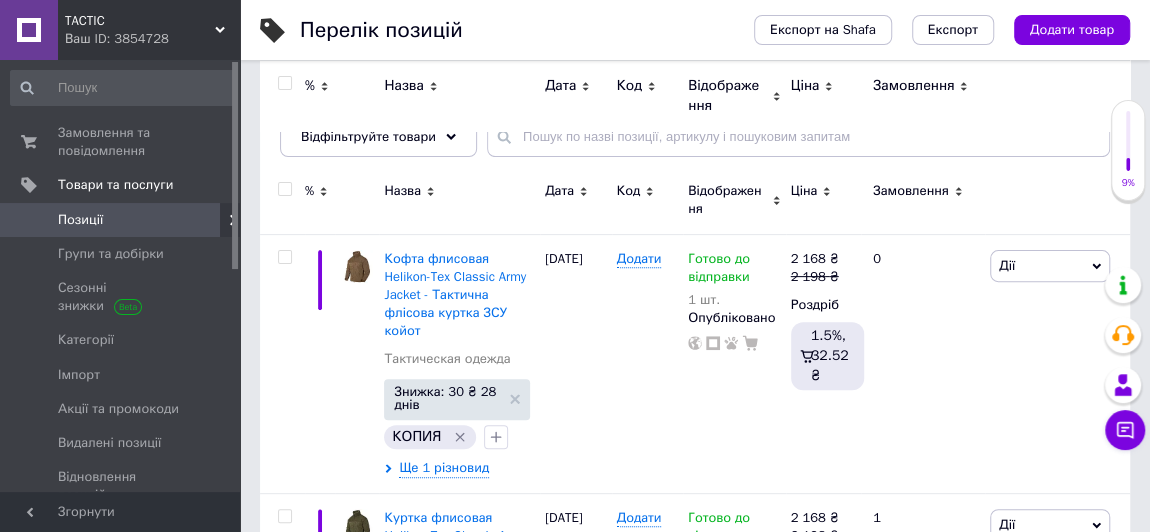 click on "Перелік позицій Експорт на Shafa Експорт Додати товар Додано 95   / 1000   товарів 252   / 5000   різновидів Опубліковано 318   / 347 товарів та різновидів В каталозі 298   / 318 товарів та різновидів Не в каталозі 20   / 318 товарів та різновидів Усі 95 Ok Відфільтровано...  Зберегти Нічого не знайдено Можливо, помилка у слові  або немає відповідностей за вашим запитом. Усі 95 Відфільтруйте товари % Назва Дата Код Відображення Ціна Замовлення Кофта флисовая  Helikon-Tex Classic Army Jacket - Тактична флісова куртка ЗСУ койот Тактическая одежда Знижка: 30 ₴ 28 днів КОПИЯ   Ще 1 різновид 07.10.2024 Додати 1 шт." at bounding box center (695, 2356) 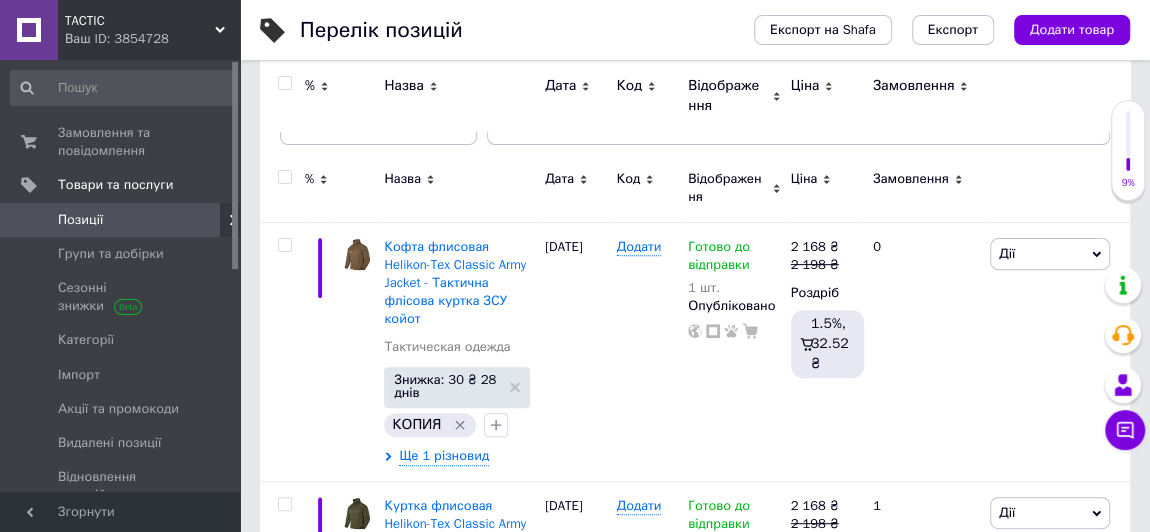 click on "Перелік позицій Експорт на Shafa Експорт Додати товар Додано 95   / 1000   товарів 252   / 5000   різновидів Опубліковано 318   / 347 товарів та різновидів В каталозі 298   / 318 товарів та різновидів Не в каталозі 20   / 318 товарів та різновидів Усі 95 Ok Відфільтровано...  Зберегти Нічого не знайдено Можливо, помилка у слові  або немає відповідностей за вашим запитом. Усі 95 Відфільтруйте товари % Назва Дата Код Відображення Ціна Замовлення Кофта флисовая  Helikon-Tex Classic Army Jacket - Тактична флісова куртка ЗСУ койот Тактическая одежда Знижка: 30 ₴ 28 днів КОПИЯ   Ще 1 різновид 07.10.2024 Додати 1 шт." at bounding box center [695, 2344] 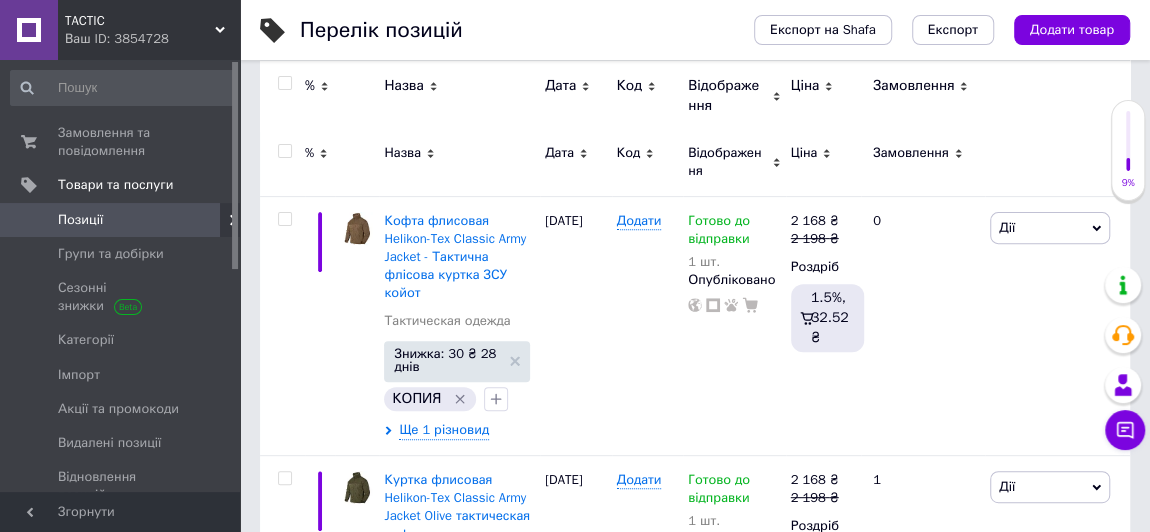 click on "Перелік позицій Експорт на Shafa Експорт Додати товар Додано 95   / 1000   товарів 252   / 5000   різновидів Опубліковано 318   / 347 товарів та різновидів В каталозі 298   / 318 товарів та різновидів Не в каталозі 20   / 318 товарів та різновидів Усі 95 Ok Відфільтровано...  Зберегти Нічого не знайдено Можливо, помилка у слові  або немає відповідностей за вашим запитом. Усі 95 Відфільтруйте товари % Назва Дата Код Відображення Ціна Замовлення Кофта флисовая  Helikon-Tex Classic Army Jacket - Тактична флісова куртка ЗСУ койот Тактическая одежда Знижка: 30 ₴ 28 днів КОПИЯ   Ще 1 різновид 07.10.2024 Додати 1 шт." at bounding box center (695, 2318) 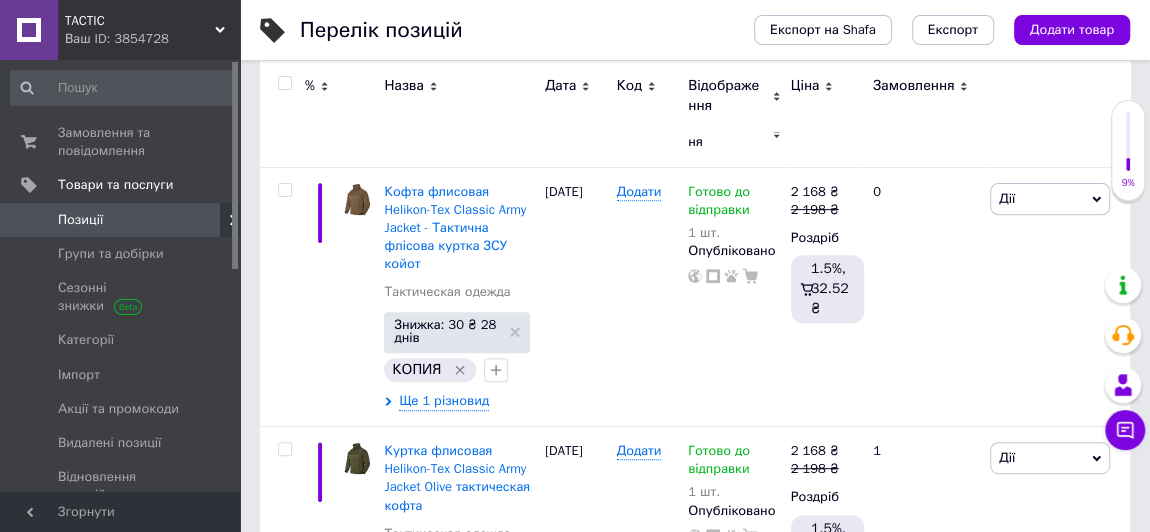 click on "Перелік позицій Експорт на Shafa Експорт Додати товар Додано 95   / 1000   товарів 252   / 5000   різновидів Опубліковано 318   / 347 товарів та різновидів В каталозі 298   / 318 товарів та різновидів Не в каталозі 20   / 318 товарів та різновидів Усі 95 Ok Відфільтровано...  Зберегти Нічого не знайдено Можливо, помилка у слові  або немає відповідностей за вашим запитом. Усі 95 Відфільтруйте товари % Назва Дата Код Відображення Ціна Замовлення Кофта флисовая  Helikon-Tex Classic Army Jacket - Тактична флісова куртка ЗСУ койот Тактическая одежда Знижка: 30 ₴ 28 днів КОПИЯ   Ще 1 різновид 07.10.2024 Додати 1 шт." at bounding box center [695, 2289] 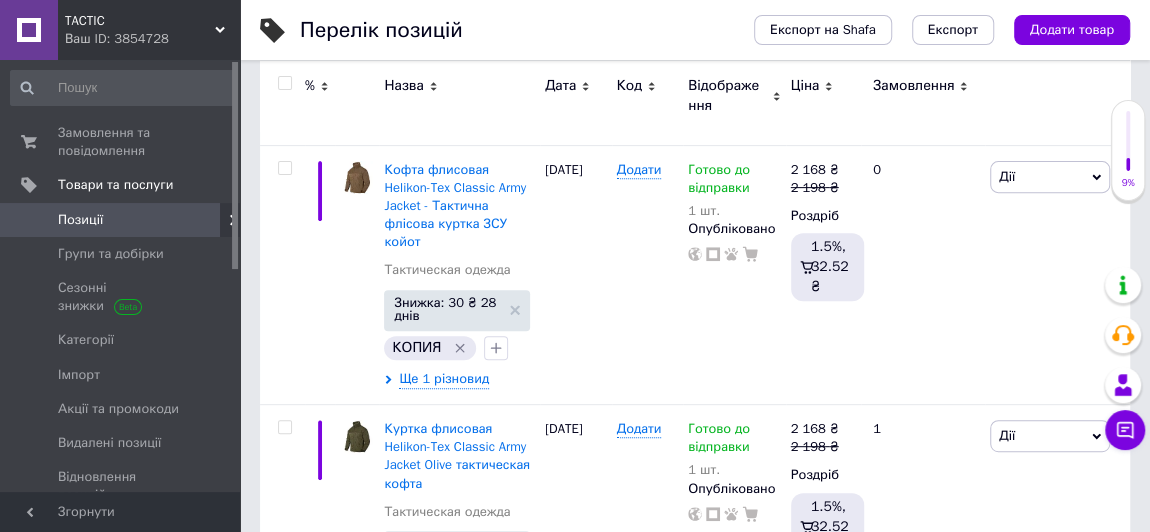 click on "Перелік позицій Експорт на Shafa Експорт Додати товар Додано 95   / 1000   товарів 252   / 5000   різновидів Опубліковано 318   / 347 товарів та різновидів В каталозі 298   / 318 товарів та різновидів Не в каталозі 20   / 318 товарів та різновидів Усі 95 Ok Відфільтровано...  Зберегти Нічого не знайдено Можливо, помилка у слові  або немає відповідностей за вашим запитом. Усі 95 Відфільтруйте товари % Назва Дата Код Відображення Ціна Замовлення Кофта флисовая  Helikon-Tex Classic Army Jacket - Тактична флісова куртка ЗСУ койот Тактическая одежда Знижка: 30 ₴ 28 днів КОПИЯ   Ще 1 різновид 07.10.2024 Додати 1 шт." at bounding box center [695, 2267] 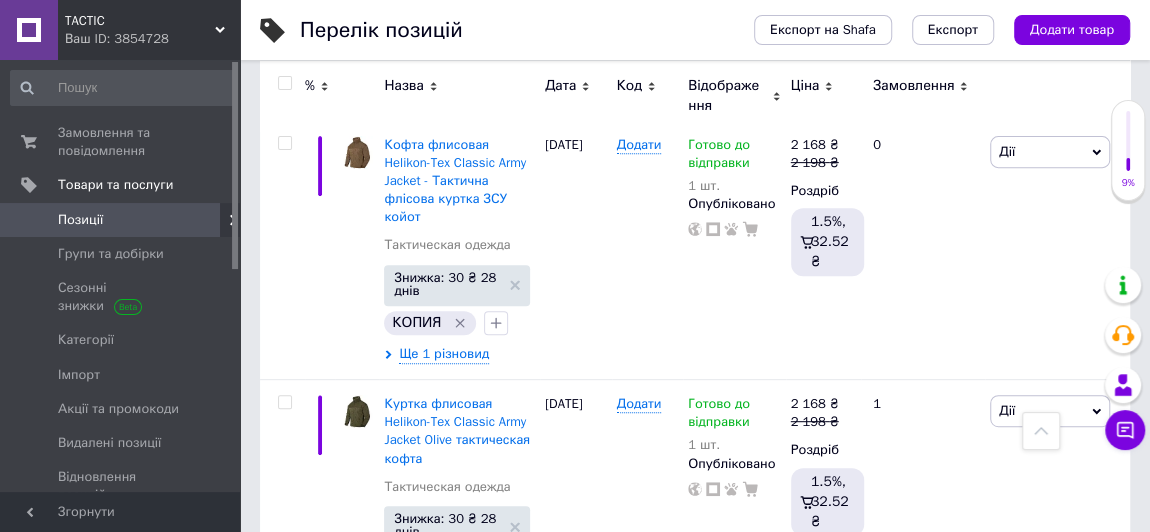 click on "Перелік позицій Експорт на Shafa Експорт Додати товар Додано 95   / 1000   товарів 252   / 5000   різновидів Опубліковано 318   / 347 товарів та різновидів В каталозі 298   / 318 товарів та різновидів Не в каталозі 20   / 318 товарів та різновидів Усі 95 Ok Відфільтровано...  Зберегти Нічого не знайдено Можливо, помилка у слові  або немає відповідностей за вашим запитом. Усі 95 Відфільтруйте товари % Назва Дата Код Відображення Ціна Замовлення Кофта флисовая  Helikon-Tex Classic Army Jacket - Тактична флісова куртка ЗСУ койот Тактическая одежда Знижка: 30 ₴ 28 днів КОПИЯ   Ще 1 різновид 07.10.2024 Додати 1 шт." at bounding box center [695, 2242] 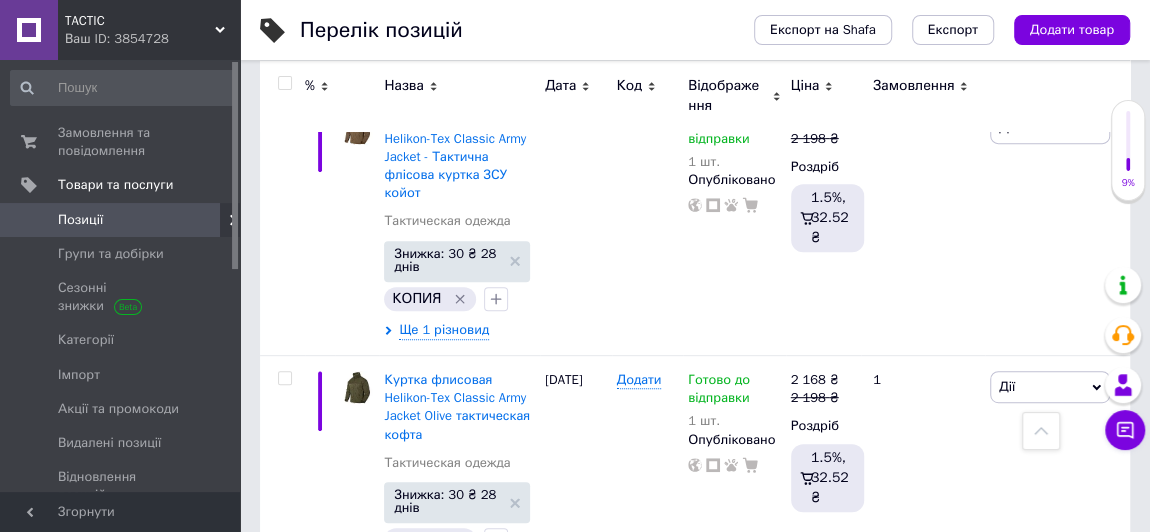 click on "Перелік позицій Експорт на Shafa Експорт Додати товар Додано 95   / 1000   товарів 252   / 5000   різновидів Опубліковано 318   / 347 товарів та різновидів В каталозі 298   / 318 товарів та різновидів Не в каталозі 20   / 318 товарів та різновидів Усі 95 Ok Відфільтровано...  Зберегти Нічого не знайдено Можливо, помилка у слові  або немає відповідностей за вашим запитом. Усі 95 Відфільтруйте товари % Назва Дата Код Відображення Ціна Замовлення Кофта флисовая  Helikon-Tex Classic Army Jacket - Тактична флісова куртка ЗСУ койот Тактическая одежда Знижка: 30 ₴ 28 днів КОПИЯ   Ще 1 різновид 07.10.2024 Додати 1 шт." at bounding box center (695, 2218) 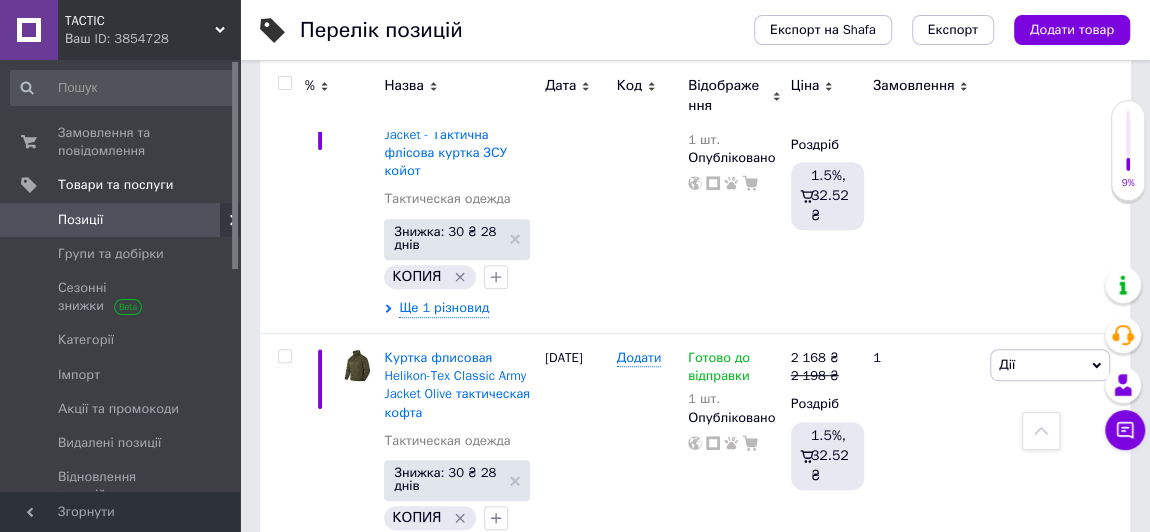 click on "Перелік позицій Експорт на Shafa Експорт Додати товар Додано 95   / 1000   товарів 252   / 5000   різновидів Опубліковано 318   / 347 товарів та різновидів В каталозі 298   / 318 товарів та різновидів Не в каталозі 20   / 318 товарів та різновидів Усі 95 Ok Відфільтровано...  Зберегти Нічого не знайдено Можливо, помилка у слові  або немає відповідностей за вашим запитом. Усі 95 Відфільтруйте товари % Назва Дата Код Відображення Ціна Замовлення Кофта флисовая  Helikon-Tex Classic Army Jacket - Тактична флісова куртка ЗСУ койот Тактическая одежда Знижка: 30 ₴ 28 днів КОПИЯ   Ще 1 різновид 07.10.2024 Додати 1 шт." at bounding box center [695, 2196] 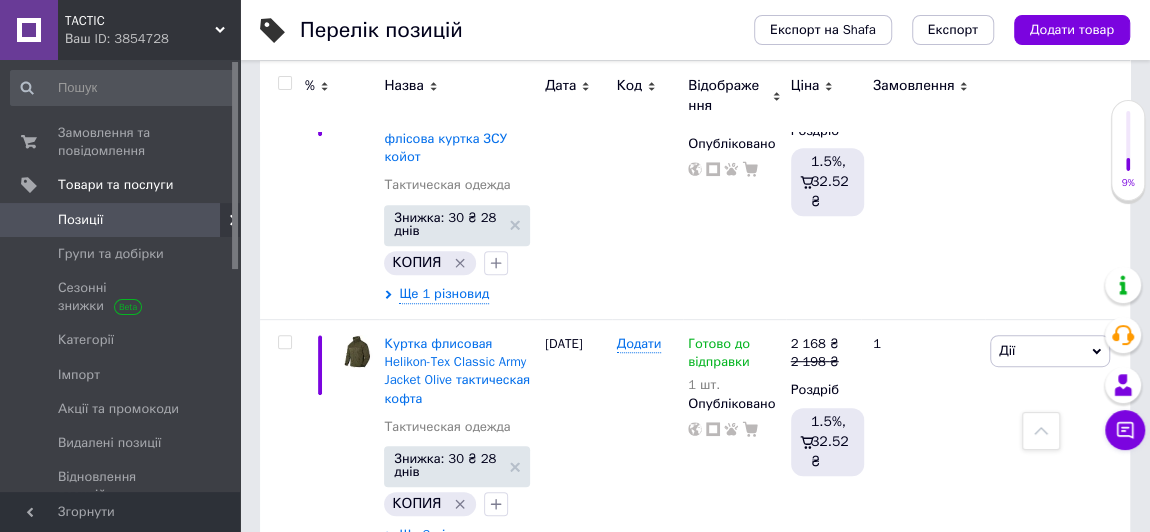 click on "Перелік позицій Експорт на Shafa Експорт Додати товар Додано 95   / 1000   товарів 252   / 5000   різновидів Опубліковано 318   / 347 товарів та різновидів В каталозі 298   / 318 товарів та різновидів Не в каталозі 20   / 318 товарів та різновидів Усі 95 Ok Відфільтровано...  Зберегти Нічого не знайдено Можливо, помилка у слові  або немає відповідностей за вашим запитом. Усі 95 Відфільтруйте товари % Назва Дата Код Відображення Ціна Замовлення Кофта флисовая  Helikon-Tex Classic Army Jacket - Тактична флісова куртка ЗСУ койот Тактическая одежда Знижка: 30 ₴ 28 днів КОПИЯ   Ще 1 різновид 07.10.2024 Додати 1 шт." at bounding box center (695, 2182) 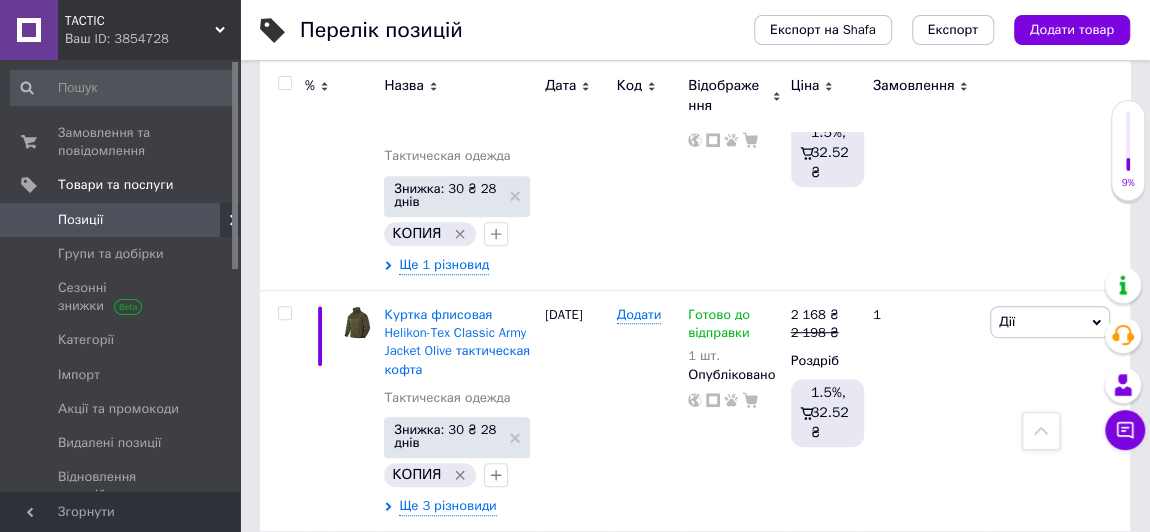 click on "Перелік позицій Експорт на Shafa Експорт Додати товар Додано 95   / 1000   товарів 252   / 5000   різновидів Опубліковано 318   / 347 товарів та різновидів В каталозі 298   / 318 товарів та різновидів Не в каталозі 20   / 318 товарів та різновидів Усі 95 Ok Відфільтровано...  Зберегти Нічого не знайдено Можливо, помилка у слові  або немає відповідностей за вашим запитом. Усі 95 Відфільтруйте товари % Назва Дата Код Відображення Ціна Замовлення Кофта флисовая  Helikon-Tex Classic Army Jacket - Тактична флісова куртка ЗСУ койот Тактическая одежда Знижка: 30 ₴ 28 днів КОПИЯ   Ще 1 різновид 07.10.2024 Додати 1 шт." at bounding box center [695, 2153] 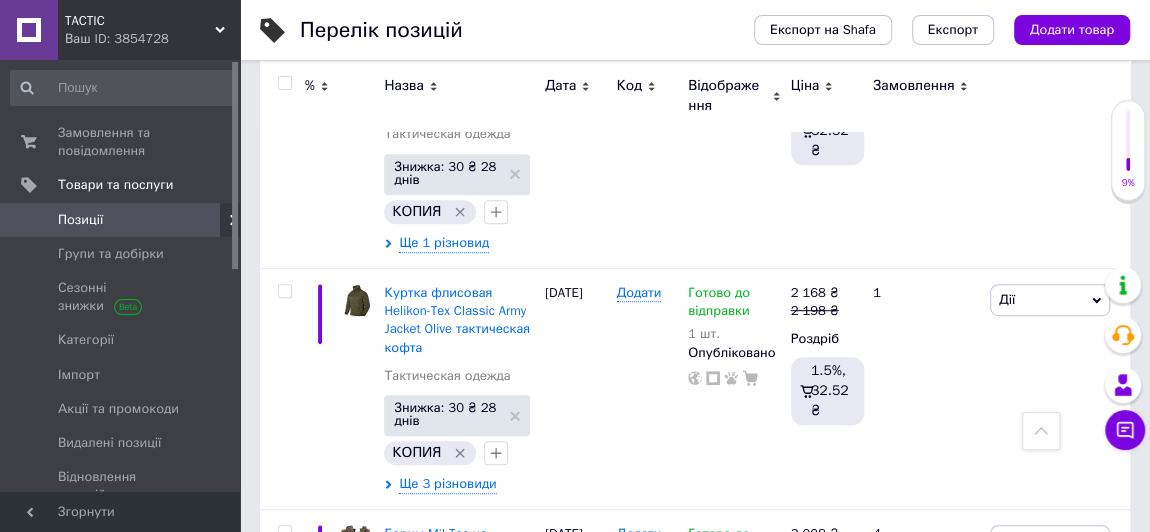 click on "Перелік позицій Експорт на Shafa Експорт Додати товар Додано 95   / 1000   товарів 252   / 5000   різновидів Опубліковано 318   / 347 товарів та різновидів В каталозі 298   / 318 товарів та різновидів Не в каталозі 20   / 318 товарів та різновидів Усі 95 Ok Відфільтровано...  Зберегти Нічого не знайдено Можливо, помилка у слові  або немає відповідностей за вашим запитом. Усі 95 Відфільтруйте товари % Назва Дата Код Відображення Ціна Замовлення Кофта флисовая  Helikon-Tex Classic Army Jacket - Тактична флісова куртка ЗСУ койот Тактическая одежда Знижка: 30 ₴ 28 днів КОПИЯ   Ще 1 різновид 07.10.2024 Додати 1 шт." at bounding box center [695, 2131] 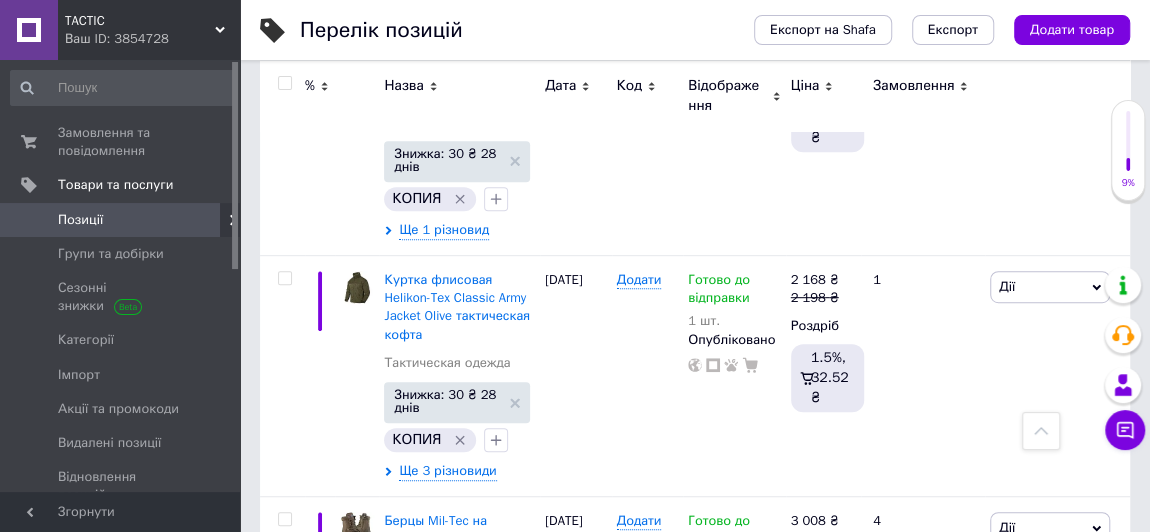 click on "Перелік позицій Експорт на Shafa Експорт Додати товар Додано 95   / 1000   товарів 252   / 5000   різновидів Опубліковано 318   / 347 товарів та різновидів В каталозі 298   / 318 товарів та різновидів Не в каталозі 20   / 318 товарів та різновидів Усі 95 Ok Відфільтровано...  Зберегти Нічого не знайдено Можливо, помилка у слові  або немає відповідностей за вашим запитом. Усі 95 Відфільтруйте товари % Назва Дата Код Відображення Ціна Замовлення Кофта флисовая  Helikon-Tex Classic Army Jacket - Тактична флісова куртка ЗСУ койот Тактическая одежда Знижка: 30 ₴ 28 днів КОПИЯ   Ще 1 різновид 07.10.2024 Додати 1 шт." at bounding box center [695, 2118] 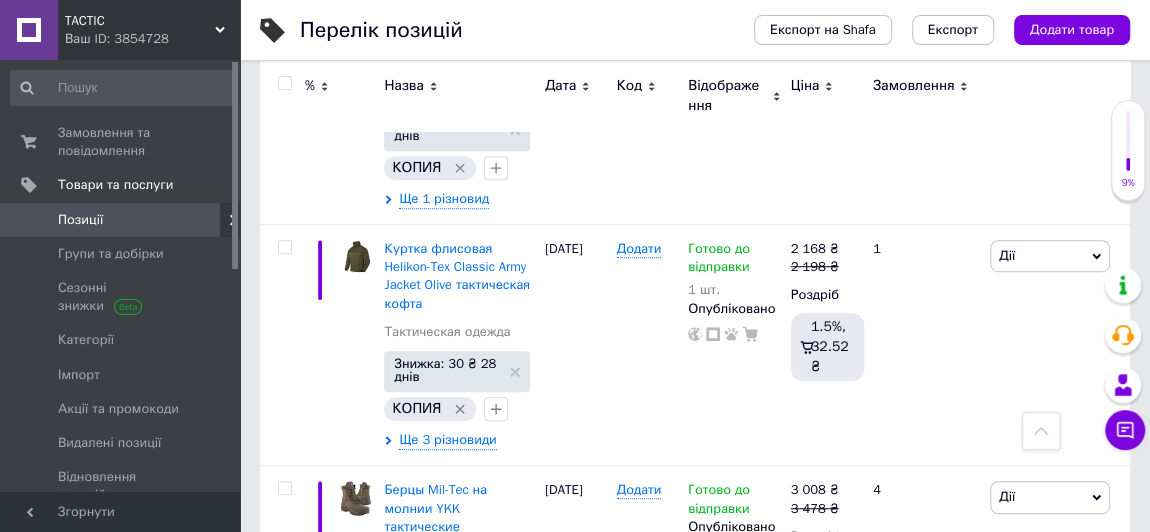 click on "Перелік позицій Експорт на Shafa Експорт Додати товар Додано 95   / 1000   товарів 252   / 5000   різновидів Опубліковано 318   / 347 товарів та різновидів В каталозі 298   / 318 товарів та різновидів Не в каталозі 20   / 318 товарів та різновидів Усі 95 Ok Відфільтровано...  Зберегти Нічого не знайдено Можливо, помилка у слові  або немає відповідностей за вашим запитом. Усі 95 Відфільтруйте товари % Назва Дата Код Відображення Ціна Замовлення Кофта флисовая  Helikon-Tex Classic Army Jacket - Тактична флісова куртка ЗСУ койот Тактическая одежда Знижка: 30 ₴ 28 днів КОПИЯ   Ще 1 різновид 07.10.2024 Додати 1 шт." at bounding box center (695, 2087) 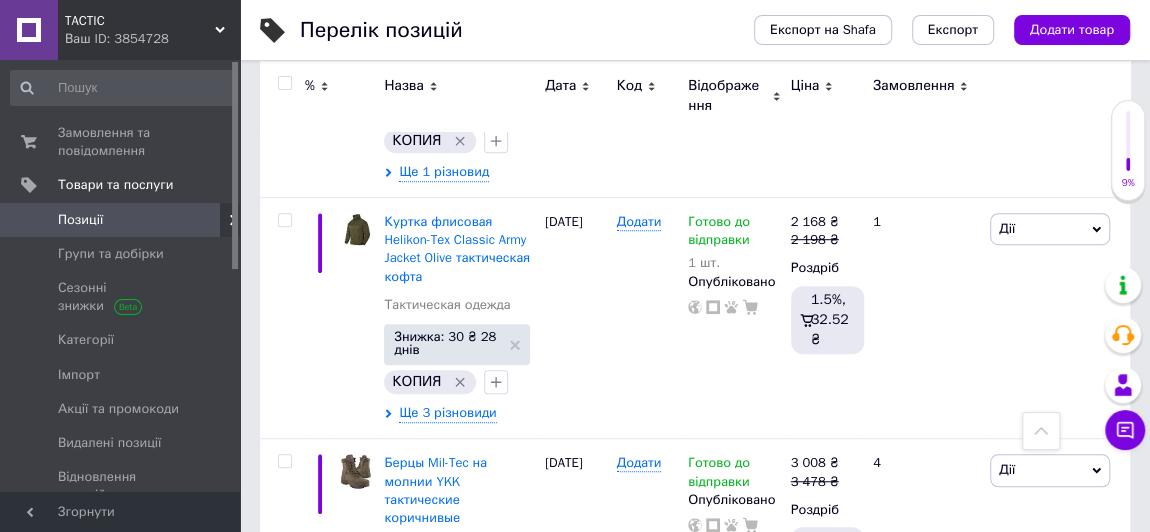 click on "Перелік позицій Експорт на Shafa Експорт Додати товар Додано 95   / 1000   товарів 252   / 5000   різновидів Опубліковано 318   / 347 товарів та різновидів В каталозі 298   / 318 товарів та різновидів Не в каталозі 20   / 318 товарів та різновидів Усі 95 Ok Відфільтровано...  Зберегти Нічого не знайдено Можливо, помилка у слові  або немає відповідностей за вашим запитом. Усі 95 Відфільтруйте товари % Назва Дата Код Відображення Ціна Замовлення Кофта флисовая  Helikon-Tex Classic Army Jacket - Тактична флісова куртка ЗСУ койот Тактическая одежда Знижка: 30 ₴ 28 днів КОПИЯ   Ще 1 різновид 07.10.2024 Додати 1 шт." at bounding box center [695, 2060] 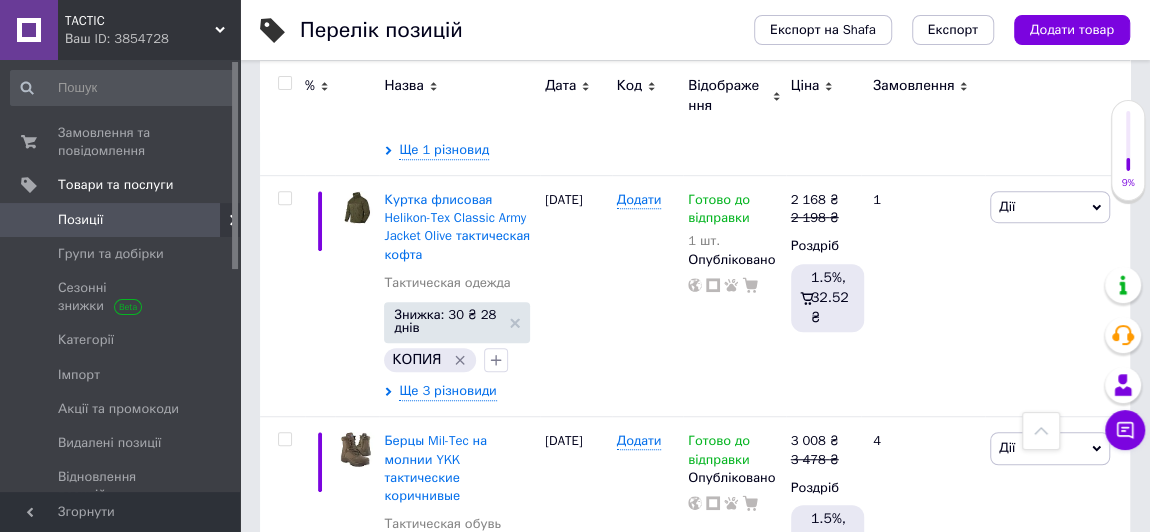 click on "Перелік позицій Експорт на Shafa Експорт Додати товар Додано 95   / 1000   товарів 252   / 5000   різновидів Опубліковано 318   / 347 товарів та різновидів В каталозі 298   / 318 товарів та різновидів Не в каталозі 20   / 318 товарів та різновидів Усі 95 Ok Відфільтровано...  Зберегти Нічого не знайдено Можливо, помилка у слові  або немає відповідностей за вашим запитом. Усі 95 Відфільтруйте товари % Назва Дата Код Відображення Ціна Замовлення Кофта флисовая  Helikon-Tex Classic Army Jacket - Тактична флісова куртка ЗСУ койот Тактическая одежда Знижка: 30 ₴ 28 днів КОПИЯ   Ще 1 різновид 07.10.2024 Додати 1 шт." at bounding box center (695, 2038) 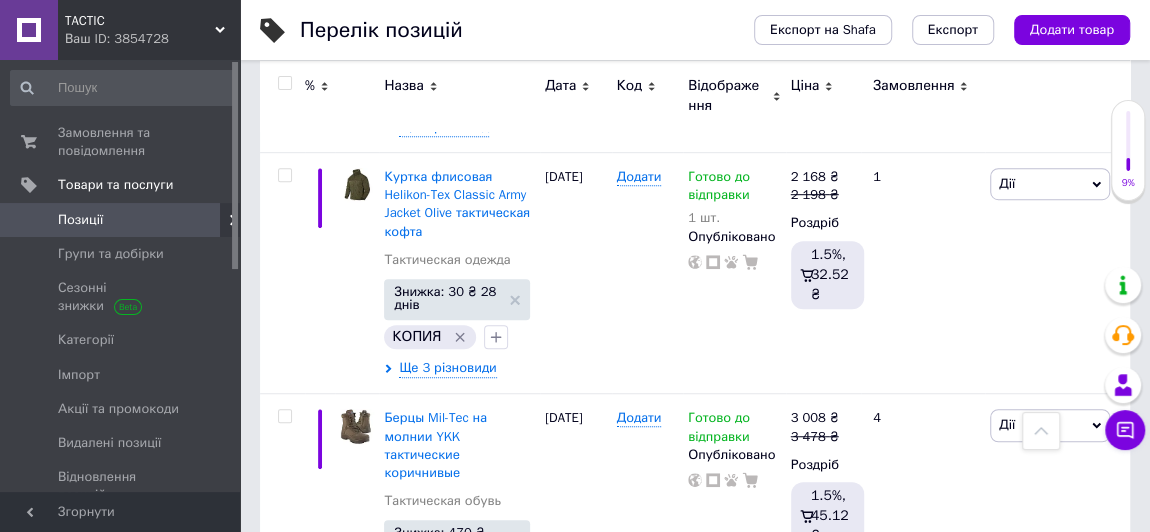 click on "Перелік позицій Експорт на Shafa Експорт Додати товар Додано 95   / 1000   товарів 252   / 5000   різновидів Опубліковано 318   / 347 товарів та різновидів В каталозі 298   / 318 товарів та різновидів Не в каталозі 20   / 318 товарів та різновидів Усі 95 Ok Відфільтровано...  Зберегти Нічого не знайдено Можливо, помилка у слові  або немає відповідностей за вашим запитом. Усі 95 Відфільтруйте товари % Назва Дата Код Відображення Ціна Замовлення Кофта флисовая  Helikon-Tex Classic Army Jacket - Тактична флісова куртка ЗСУ койот Тактическая одежда Знижка: 30 ₴ 28 днів КОПИЯ   Ще 1 різновид 07.10.2024 Додати 1 шт." at bounding box center (695, 2015) 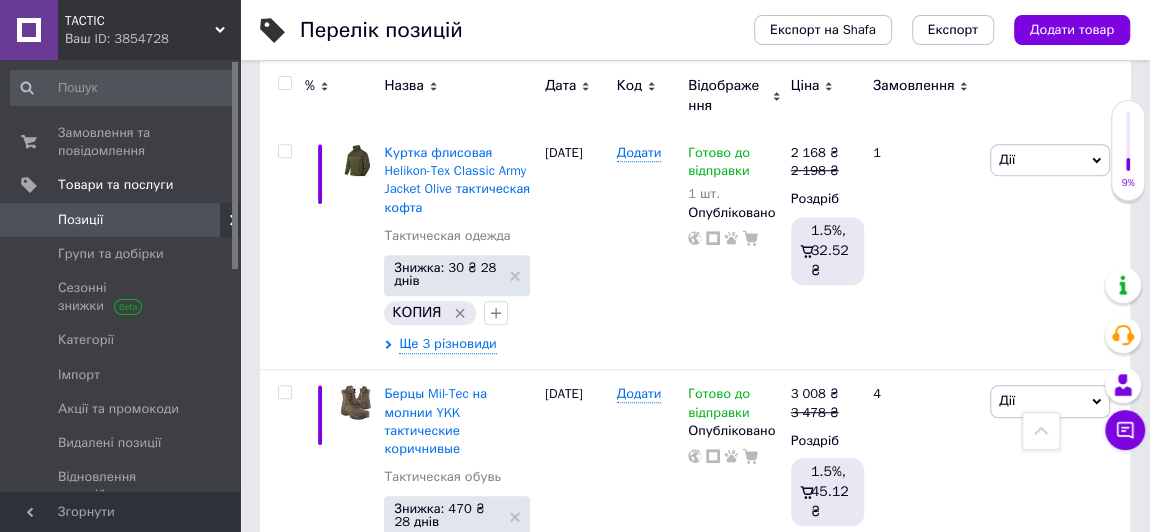 click on "Перелік позицій Експорт на Shafa Експорт Додати товар Додано 95   / 1000   товарів 252   / 5000   різновидів Опубліковано 318   / 347 товарів та різновидів В каталозі 298   / 318 товарів та різновидів Не в каталозі 20   / 318 товарів та різновидів Усі 95 Ok Відфільтровано...  Зберегти Нічого не знайдено Можливо, помилка у слові  або немає відповідностей за вашим запитом. Усі 95 Відфільтруйте товари % Назва Дата Код Відображення Ціна Замовлення Кофта флисовая  Helikon-Tex Classic Army Jacket - Тактична флісова куртка ЗСУ койот Тактическая одежда Знижка: 30 ₴ 28 днів КОПИЯ   Ще 1 різновид 07.10.2024 Додати 1 шт." at bounding box center (695, 1991) 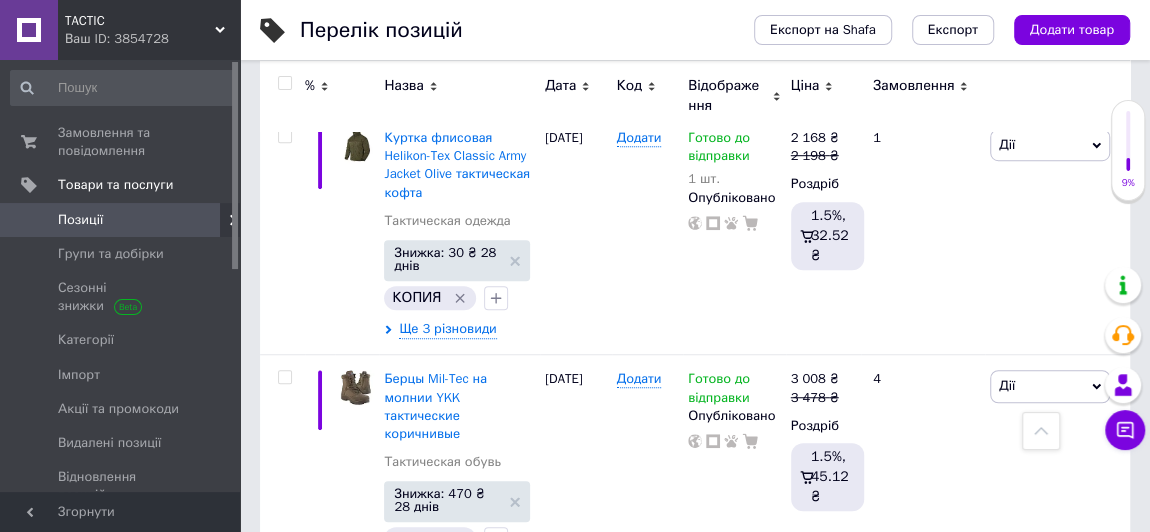 click on "Перелік позицій Експорт на Shafa Експорт Додати товар Додано 95   / 1000   товарів 252   / 5000   різновидів Опубліковано 318   / 347 товарів та різновидів В каталозі 298   / 318 товарів та різновидів Не в каталозі 20   / 318 товарів та різновидів Усі 95 Ok Відфільтровано...  Зберегти Нічого не знайдено Можливо, помилка у слові  або немає відповідностей за вашим запитом. Усі 95 Відфільтруйте товари % Назва Дата Код Відображення Ціна Замовлення Кофта флисовая  Helikon-Tex Classic Army Jacket - Тактична флісова куртка ЗСУ койот Тактическая одежда Знижка: 30 ₴ 28 днів КОПИЯ   Ще 1 різновид 07.10.2024 Додати 1 шт." at bounding box center (695, 1976) 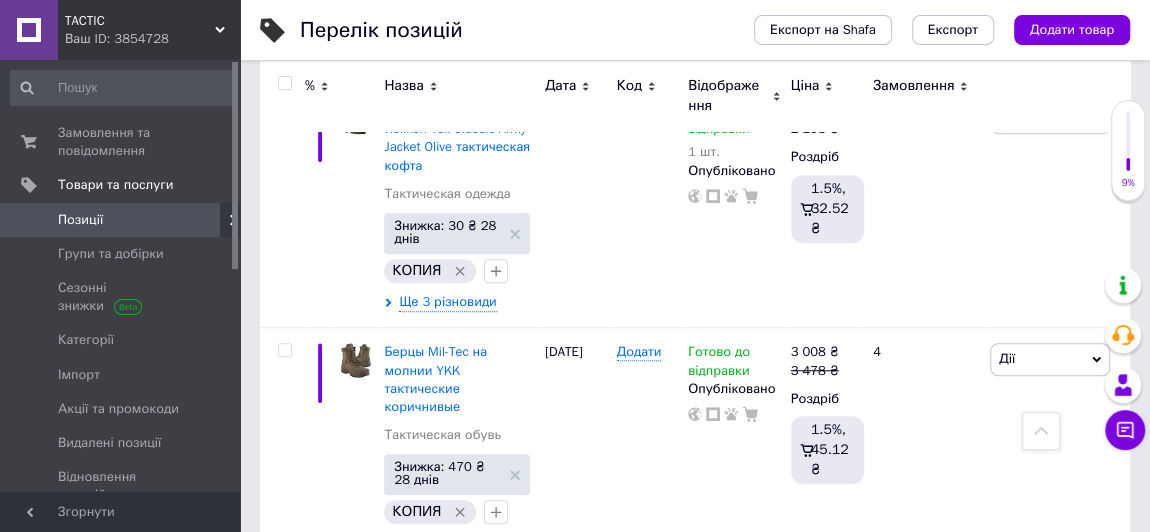 click on "Перелік позицій Експорт на Shafa Експорт Додати товар Додано 95   / 1000   товарів 252   / 5000   різновидів Опубліковано 318   / 347 товарів та різновидів В каталозі 298   / 318 товарів та різновидів Не в каталозі 20   / 318 товарів та різновидів Усі 95 Ok Відфільтровано...  Зберегти Нічого не знайдено Можливо, помилка у слові  або немає відповідностей за вашим запитом. Усі 95 Відфільтруйте товари % Назва Дата Код Відображення Ціна Замовлення Кофта флисовая  Helikon-Tex Classic Army Jacket - Тактична флісова куртка ЗСУ койот Тактическая одежда Знижка: 30 ₴ 28 днів КОПИЯ   Ще 1 різновид 07.10.2024 Додати 1 шт." at bounding box center [695, 1949] 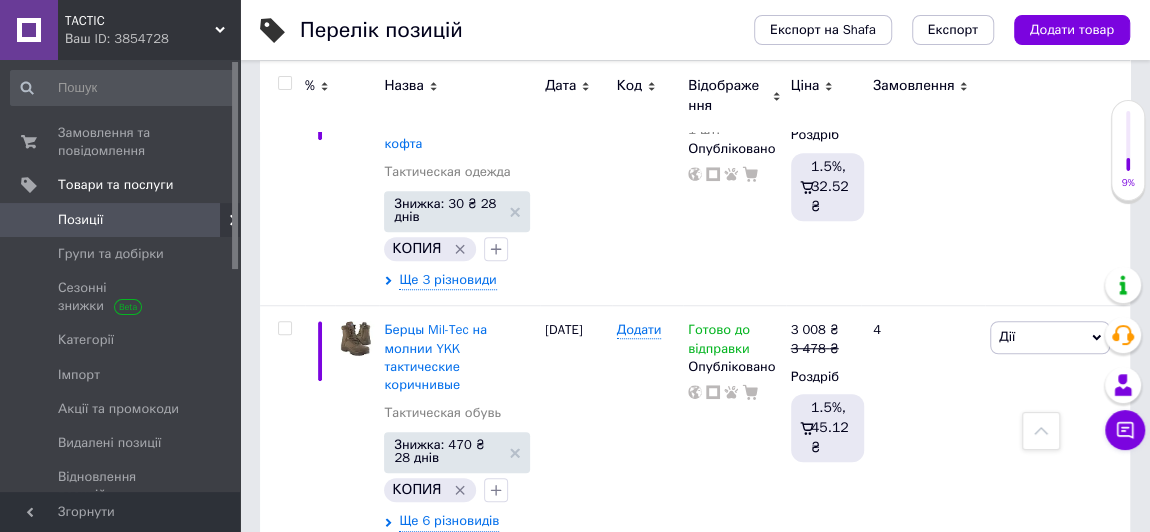 click on "Перелік позицій Експорт на Shafa Експорт Додати товар Додано 95   / 1000   товарів 252   / 5000   різновидів Опубліковано 318   / 347 товарів та різновидів В каталозі 298   / 318 товарів та різновидів Не в каталозі 20   / 318 товарів та різновидів Усі 95 Ok Відфільтровано...  Зберегти Нічого не знайдено Можливо, помилка у слові  або немає відповідностей за вашим запитом. Усі 95 Відфільтруйте товари % Назва Дата Код Відображення Ціна Замовлення Кофта флисовая  Helikon-Tex Classic Army Jacket - Тактична флісова куртка ЗСУ койот Тактическая одежда Знижка: 30 ₴ 28 днів КОПИЯ   Ще 1 різновид 07.10.2024 Додати 1 шт." at bounding box center [695, 1927] 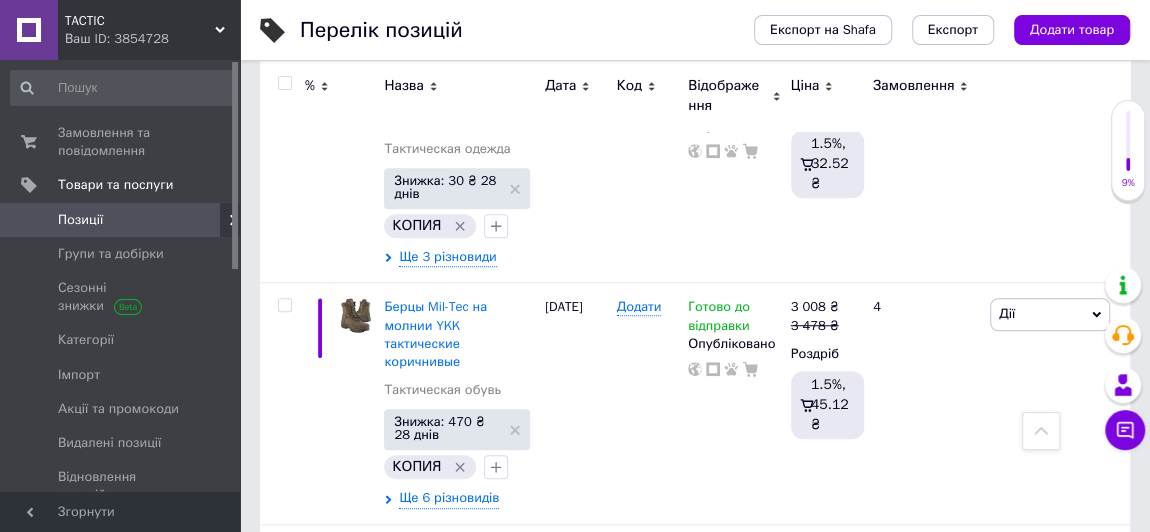 click on "Перелік позицій Експорт на Shafa Експорт Додати товар Додано 95   / 1000   товарів 252   / 5000   різновидів Опубліковано 318   / 347 товарів та різновидів В каталозі 298   / 318 товарів та різновидів Не в каталозі 20   / 318 товарів та різновидів Усі 95 Ok Відфільтровано...  Зберегти Нічого не знайдено Можливо, помилка у слові  або немає відповідностей за вашим запитом. Усі 95 Відфільтруйте товари % Назва Дата Код Відображення Ціна Замовлення Кофта флисовая  Helikon-Tex Classic Army Jacket - Тактична флісова куртка ЗСУ койот Тактическая одежда Знижка: 30 ₴ 28 днів КОПИЯ   Ще 1 різновид 07.10.2024 Додати 1 шт." at bounding box center [695, 1904] 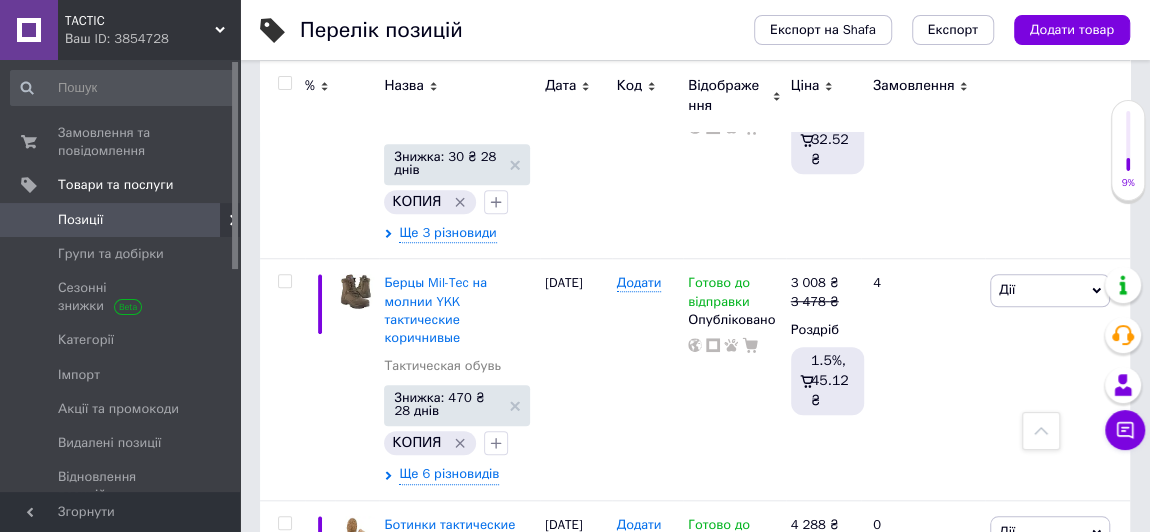 click on "Перелік позицій Експорт на Shafa Експорт Додати товар Додано 95   / 1000   товарів 252   / 5000   різновидів Опубліковано 318   / 347 товарів та різновидів В каталозі 298   / 318 товарів та різновидів Не в каталозі 20   / 318 товарів та різновидів Усі 95 Ok Відфільтровано...  Зберегти Нічого не знайдено Можливо, помилка у слові  або немає відповідностей за вашим запитом. Усі 95 Відфільтруйте товари % Назва Дата Код Відображення Ціна Замовлення Кофта флисовая  Helikon-Tex Classic Army Jacket - Тактична флісова куртка ЗСУ койот Тактическая одежда Знижка: 30 ₴ 28 днів КОПИЯ   Ще 1 різновид 07.10.2024 Додати 1 шт." at bounding box center [695, 1880] 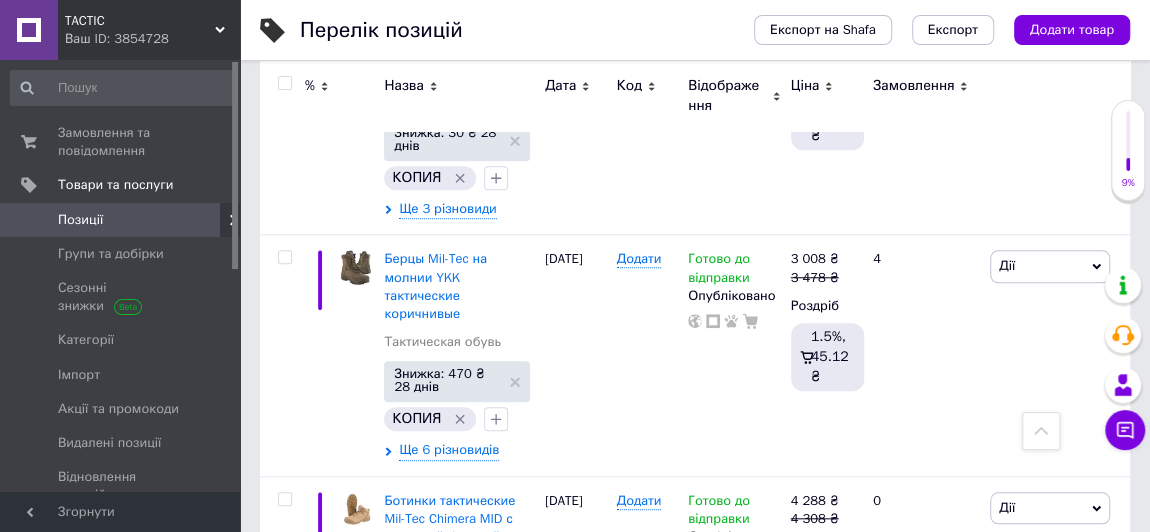 click on "Перелік позицій Експорт на Shafa Експорт Додати товар Додано 95   / 1000   товарів 252   / 5000   різновидів Опубліковано 318   / 347 товарів та різновидів В каталозі 298   / 318 товарів та різновидів Не в каталозі 20   / 318 товарів та різновидів Усі 95 Ok Відфільтровано...  Зберегти Нічого не знайдено Можливо, помилка у слові  або немає відповідностей за вашим запитом. Усі 95 Відфільтруйте товари % Назва Дата Код Відображення Ціна Замовлення Кофта флисовая  Helikon-Tex Classic Army Jacket - Тактична флісова куртка ЗСУ койот Тактическая одежда Знижка: 30 ₴ 28 днів КОПИЯ   Ще 1 різновид 07.10.2024 Додати 1 шт." at bounding box center (695, 1856) 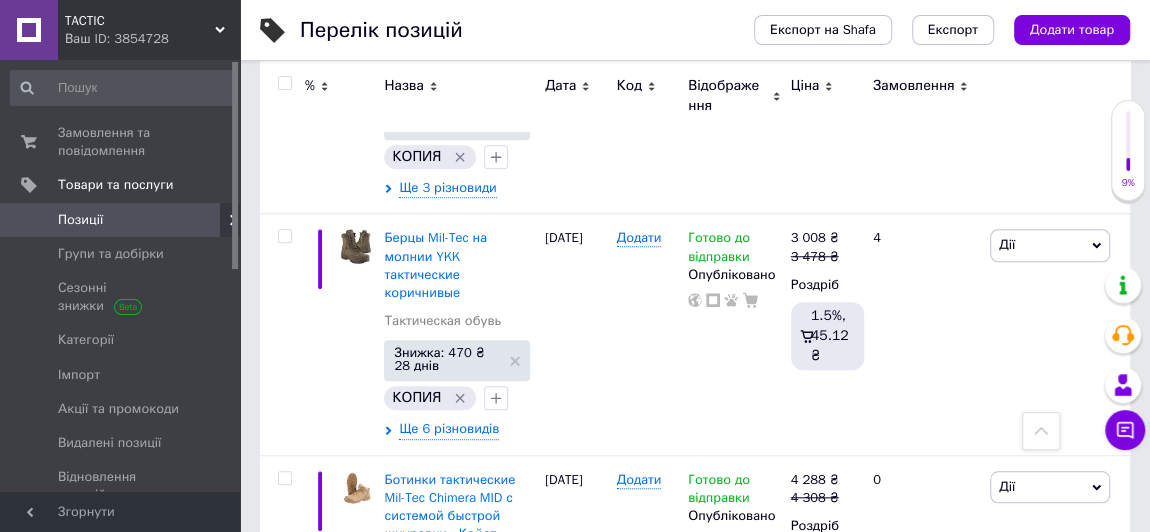 click on "Перелік позицій Експорт на Shafa Експорт Додати товар Додано 95   / 1000   товарів 252   / 5000   різновидів Опубліковано 318   / 347 товарів та різновидів В каталозі 298   / 318 товарів та різновидів Не в каталозі 20   / 318 товарів та різновидів Усі 95 Ok Відфільтровано...  Зберегти Нічого не знайдено Можливо, помилка у слові  або немає відповідностей за вашим запитом. Усі 95 Відфільтруйте товари % Назва Дата Код Відображення Ціна Замовлення Кофта флисовая  Helikon-Tex Classic Army Jacket - Тактична флісова куртка ЗСУ койот Тактическая одежда Знижка: 30 ₴ 28 днів КОПИЯ   Ще 1 різновид 07.10.2024 Додати 1 шт." at bounding box center [695, 1835] 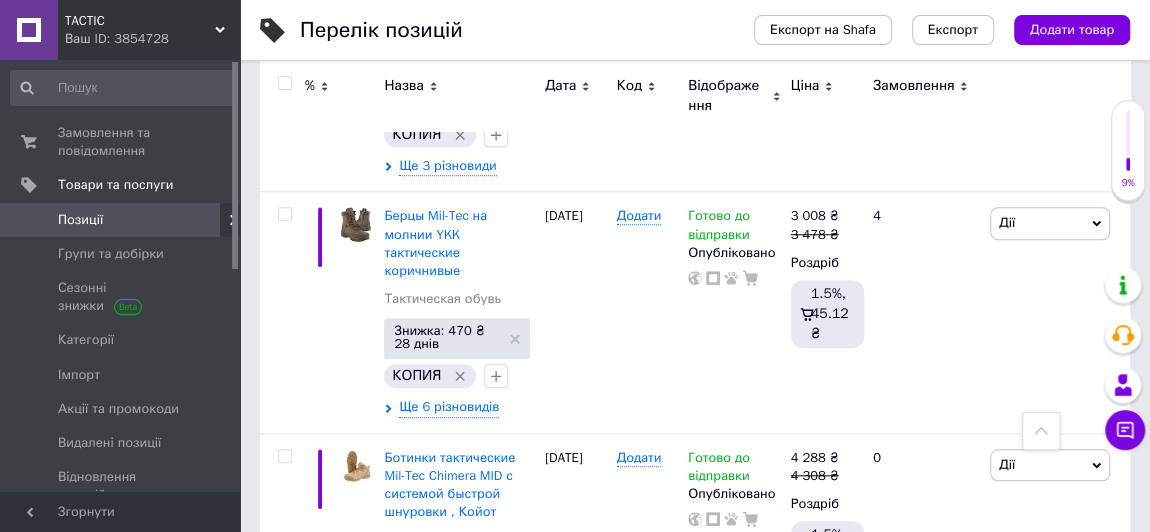 click on "Перелік позицій Експорт на Shafa Експорт Додати товар Додано 95   / 1000   товарів 252   / 5000   різновидів Опубліковано 318   / 347 товарів та різновидів В каталозі 298   / 318 товарів та різновидів Не в каталозі 20   / 318 товарів та різновидів Усі 95 Ok Відфільтровано...  Зберегти Нічого не знайдено Можливо, помилка у слові  або немає відповідностей за вашим запитом. Усі 95 Відфільтруйте товари % Назва Дата Код Відображення Ціна Замовлення Кофта флисовая  Helikon-Tex Classic Army Jacket - Тактична флісова куртка ЗСУ койот Тактическая одежда Знижка: 30 ₴ 28 днів КОПИЯ   Ще 1 різновид 07.10.2024 Додати 1 шт." at bounding box center [695, 1813] 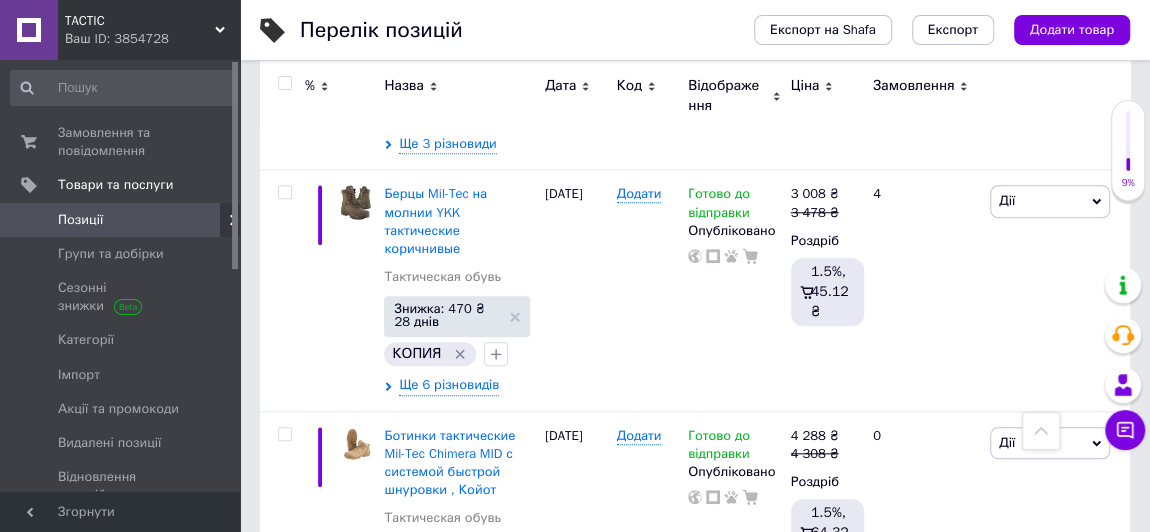 click on "Перелік позицій Експорт на Shafa Експорт Додати товар Додано 95   / 1000   товарів 252   / 5000   різновидів Опубліковано 318   / 347 товарів та різновидів В каталозі 298   / 318 товарів та різновидів Не в каталозі 20   / 318 товарів та різновидів Усі 95 Ok Відфільтровано...  Зберегти Нічого не знайдено Можливо, помилка у слові  або немає відповідностей за вашим запитом. Усі 95 Відфільтруйте товари % Назва Дата Код Відображення Ціна Замовлення Кофта флисовая  Helikon-Tex Classic Army Jacket - Тактична флісова куртка ЗСУ койот Тактическая одежда Знижка: 30 ₴ 28 днів КОПИЯ   Ще 1 різновид 07.10.2024 Додати 1 шт." at bounding box center (695, 1791) 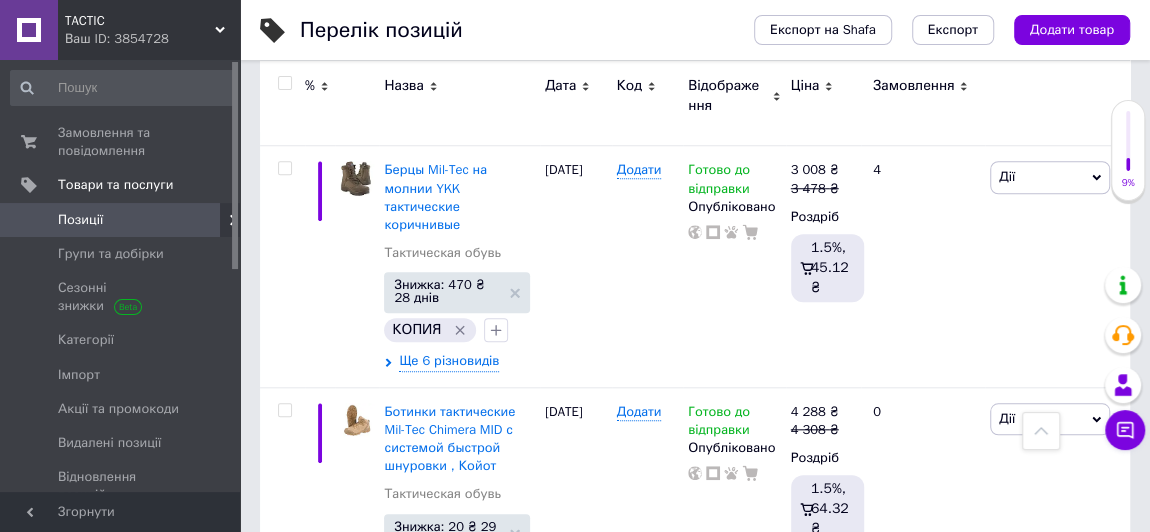 click on "Перелік позицій Експорт на Shafa Експорт Додати товар Додано 95   / 1000   товарів 252   / 5000   різновидів Опубліковано 318   / 347 товарів та різновидів В каталозі 298   / 318 товарів та різновидів Не в каталозі 20   / 318 товарів та різновидів Усі 95 Ok Відфільтровано...  Зберегти Нічого не знайдено Можливо, помилка у слові  або немає відповідностей за вашим запитом. Усі 95 Відфільтруйте товари % Назва Дата Код Відображення Ціна Замовлення Кофта флисовая  Helikon-Tex Classic Army Jacket - Тактична флісова куртка ЗСУ койот Тактическая одежда Знижка: 30 ₴ 28 днів КОПИЯ   Ще 1 різновид 07.10.2024 Додати 1 шт." at bounding box center (695, 1767) 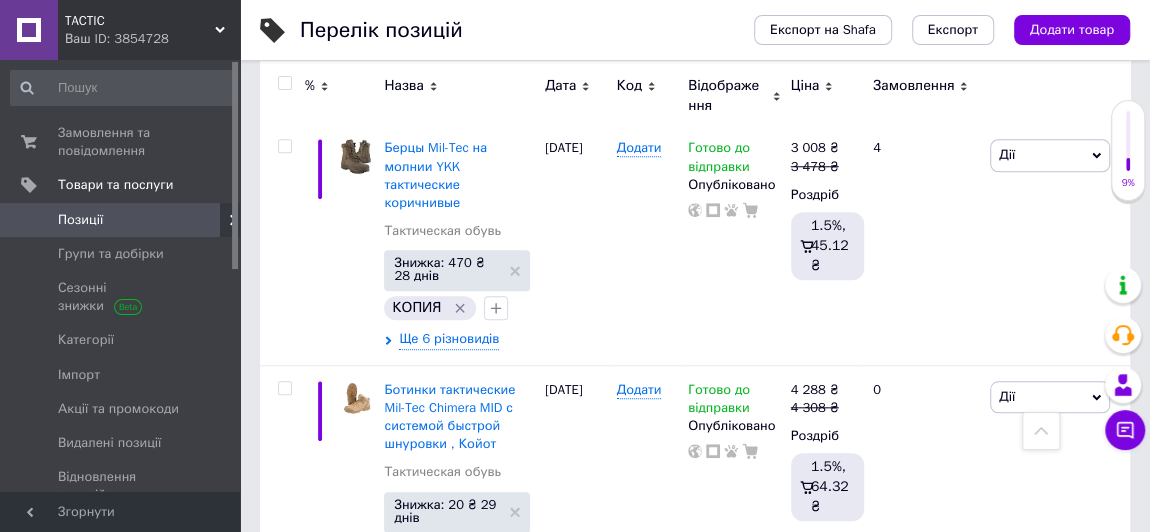 click on "Перелік позицій Експорт на Shafa Експорт Додати товар Додано 95   / 1000   товарів 252   / 5000   різновидів Опубліковано 318   / 347 товарів та різновидів В каталозі 298   / 318 товарів та різновидів Не в каталозі 20   / 318 товарів та різновидів Усі 95 Ok Відфільтровано...  Зберегти Нічого не знайдено Можливо, помилка у слові  або немає відповідностей за вашим запитом. Усі 95 Відфільтруйте товари % Назва Дата Код Відображення Ціна Замовлення Кофта флисовая  Helikon-Tex Classic Army Jacket - Тактична флісова куртка ЗСУ койот Тактическая одежда Знижка: 30 ₴ 28 днів КОПИЯ   Ще 1 різновид 07.10.2024 Додати 1 шт." at bounding box center (695, 1745) 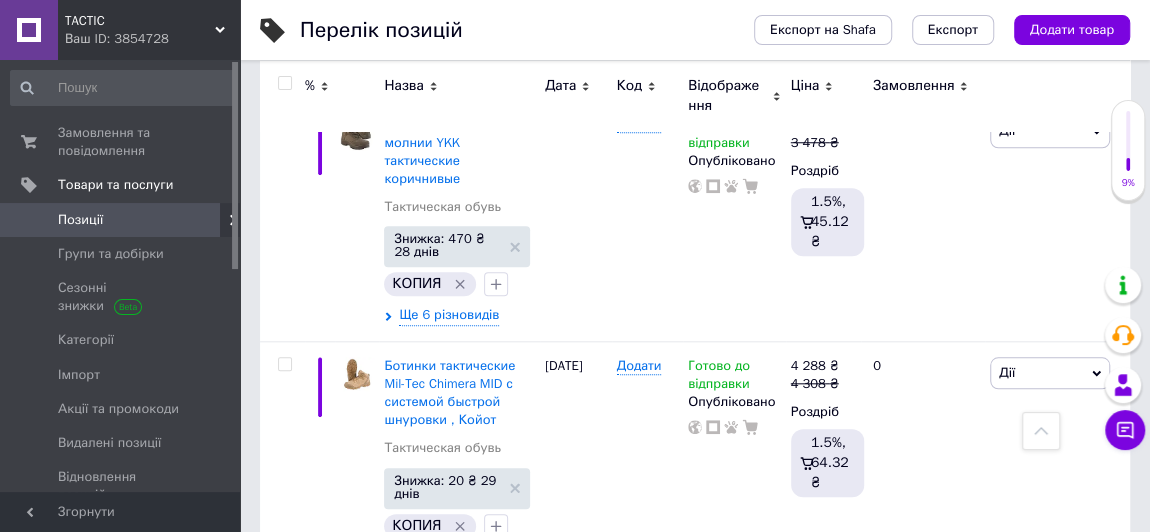 click on "Перелік позицій Експорт на Shafa Експорт Додати товар Додано 95   / 1000   товарів 252   / 5000   різновидів Опубліковано 318   / 347 товарів та різновидів В каталозі 298   / 318 товарів та різновидів Не в каталозі 20   / 318 товарів та різновидів Усі 95 Ok Відфільтровано...  Зберегти Нічого не знайдено Можливо, помилка у слові  або немає відповідностей за вашим запитом. Усі 95 Відфільтруйте товари % Назва Дата Код Відображення Ціна Замовлення Кофта флисовая  Helikon-Tex Classic Army Jacket - Тактична флісова куртка ЗСУ койот Тактическая одежда Знижка: 30 ₴ 28 днів КОПИЯ   Ще 1 різновид 07.10.2024 Додати 1 шт." at bounding box center [695, 1721] 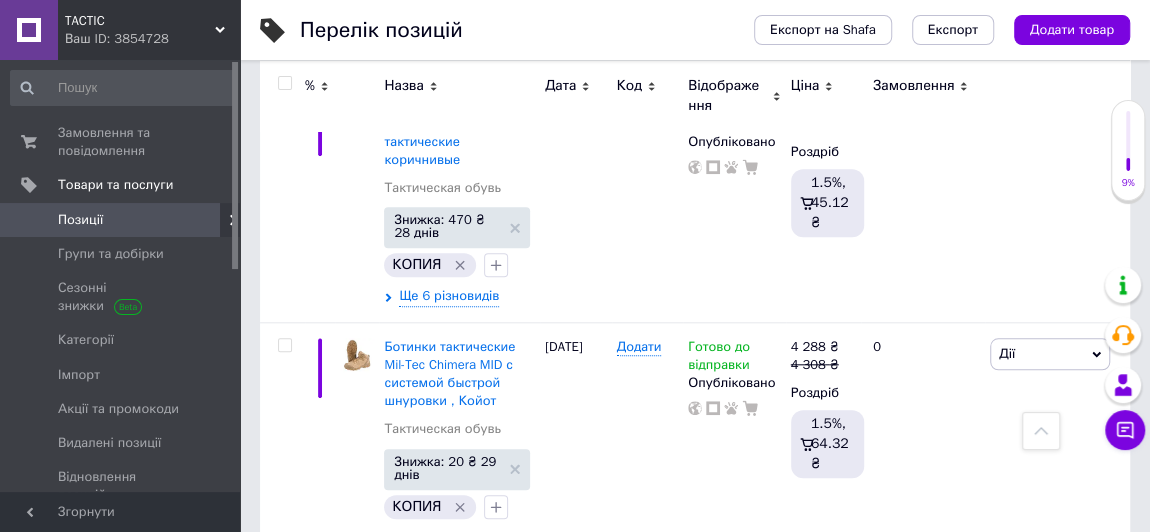 click on "Перелік позицій Експорт на Shafa Експорт Додати товар Додано 95   / 1000   товарів 252   / 5000   різновидів Опубліковано 318   / 347 товарів та різновидів В каталозі 298   / 318 товарів та різновидів Не в каталозі 20   / 318 товарів та різновидів Усі 95 Ok Відфільтровано...  Зберегти Нічого не знайдено Можливо, помилка у слові  або немає відповідностей за вашим запитом. Усі 95 Відфільтруйте товари % Назва Дата Код Відображення Ціна Замовлення Кофта флисовая  Helikon-Tex Classic Army Jacket - Тактична флісова куртка ЗСУ койот Тактическая одежда Знижка: 30 ₴ 28 днів КОПИЯ   Ще 1 різновид 07.10.2024 Додати 1 шт." at bounding box center (695, 1702) 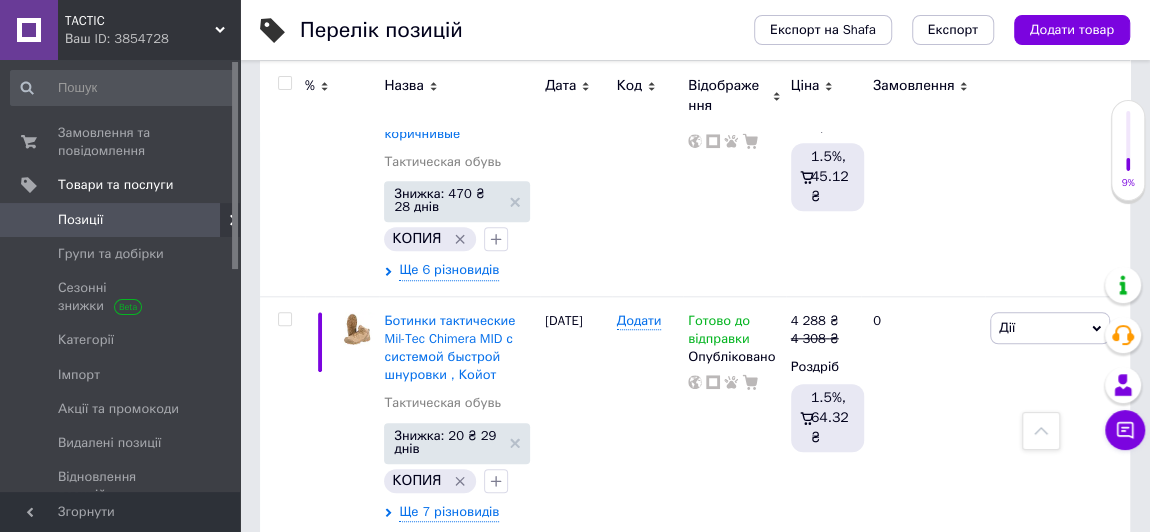 click on "Перелік позицій Експорт на Shafa Експорт Додати товар Додано 95   / 1000   товарів 252   / 5000   різновидів Опубліковано 318   / 347 товарів та різновидів В каталозі 298   / 318 товарів та різновидів Не в каталозі 20   / 318 товарів та різновидів Усі 95 Ok Відфільтровано...  Зберегти Нічого не знайдено Можливо, помилка у слові  або немає відповідностей за вашим запитом. Усі 95 Відфільтруйте товари % Назва Дата Код Відображення Ціна Замовлення Кофта флисовая  Helikon-Tex Classic Army Jacket - Тактична флісова куртка ЗСУ койот Тактическая одежда Знижка: 30 ₴ 28 днів КОПИЯ   Ще 1 різновид 07.10.2024 Додати 1 шт." at bounding box center (695, 1676) 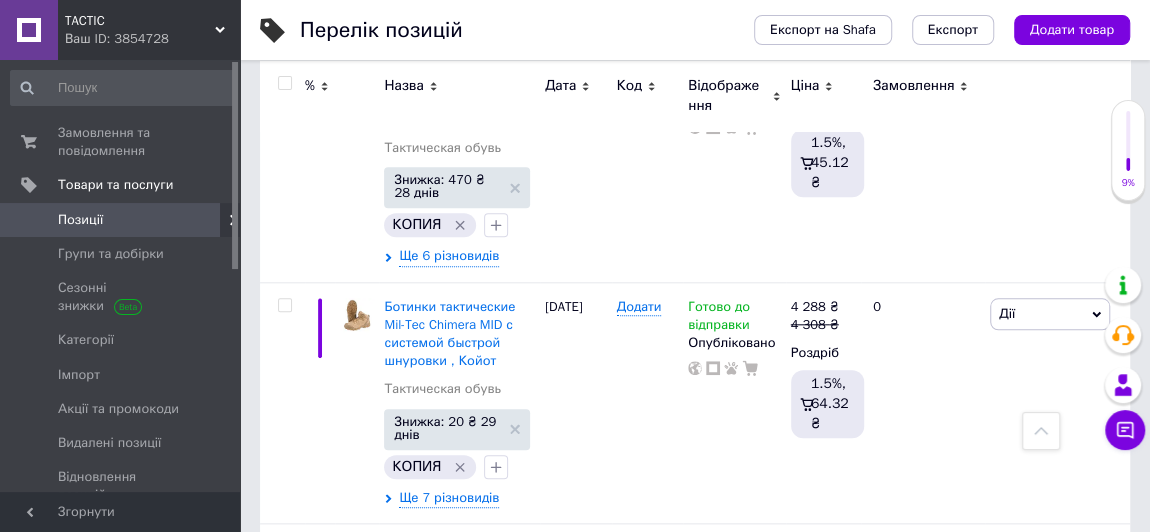 click on "Перелік позицій Експорт на Shafa Експорт Додати товар Додано 95   / 1000   товарів 252   / 5000   різновидів Опубліковано 318   / 347 товарів та різновидів В каталозі 298   / 318 товарів та різновидів Не в каталозі 20   / 318 товарів та різновидів Усі 95 Ok Відфільтровано...  Зберегти Нічого не знайдено Можливо, помилка у слові  або немає відповідностей за вашим запитом. Усі 95 Відфільтруйте товари % Назва Дата Код Відображення Ціна Замовлення Кофта флисовая  Helikon-Tex Classic Army Jacket - Тактична флісова куртка ЗСУ койот Тактическая одежда Знижка: 30 ₴ 28 днів КОПИЯ   Ще 1 різновид 07.10.2024 Додати 1 шт." at bounding box center [695, 1662] 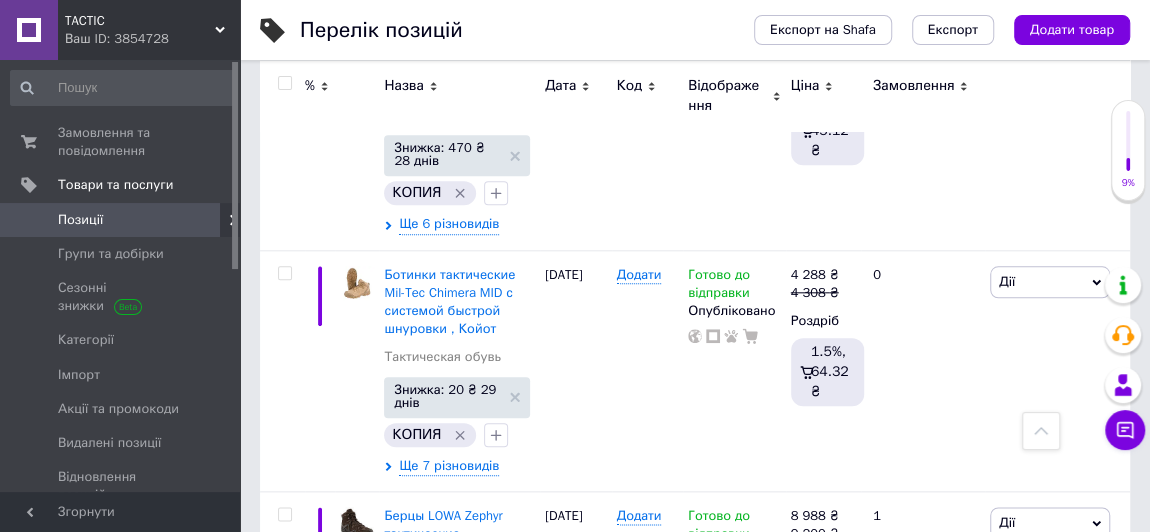 click on "Перелік позицій Експорт на Shafa Експорт Додати товар Додано 95   / 1000   товарів 252   / 5000   різновидів Опубліковано 318   / 347 товарів та різновидів В каталозі 298   / 318 товарів та різновидів Не в каталозі 20   / 318 товарів та різновидів Усі 95 Ok Відфільтровано...  Зберегти Нічого не знайдено Можливо, помилка у слові  або немає відповідностей за вашим запитом. Усі 95 Відфільтруйте товари % Назва Дата Код Відображення Ціна Замовлення Кофта флисовая  Helikon-Tex Classic Army Jacket - Тактична флісова куртка ЗСУ койот Тактическая одежда Знижка: 30 ₴ 28 днів КОПИЯ   Ще 1 різновид 07.10.2024 Додати 1 шт." at bounding box center (695, 1630) 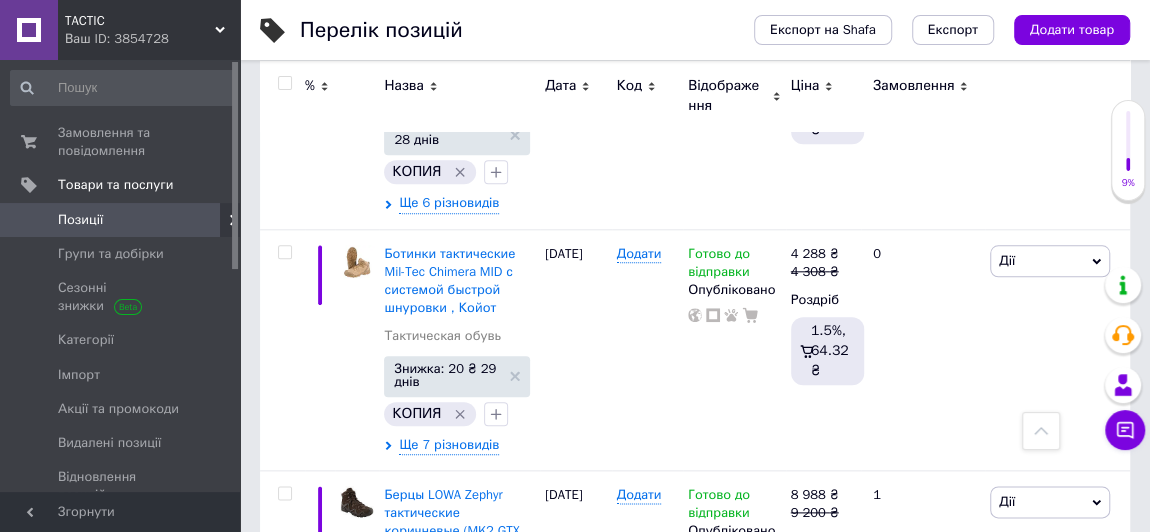 click on "Перелік позицій Експорт на Shafa Експорт Додати товар Додано 95   / 1000   товарів 252   / 5000   різновидів Опубліковано 318   / 347 товарів та різновидів В каталозі 298   / 318 товарів та різновидів Не в каталозі 20   / 318 товарів та різновидів Усі 95 Ok Відфільтровано...  Зберегти Нічого не знайдено Можливо, помилка у слові  або немає відповідностей за вашим запитом. Усі 95 Відфільтруйте товари % Назва Дата Код Відображення Ціна Замовлення Кофта флисовая  Helikon-Tex Classic Army Jacket - Тактична флісова куртка ЗСУ койот Тактическая одежда Знижка: 30 ₴ 28 днів КОПИЯ   Ще 1 різновид 07.10.2024 Додати 1 шт." at bounding box center [695, 1609] 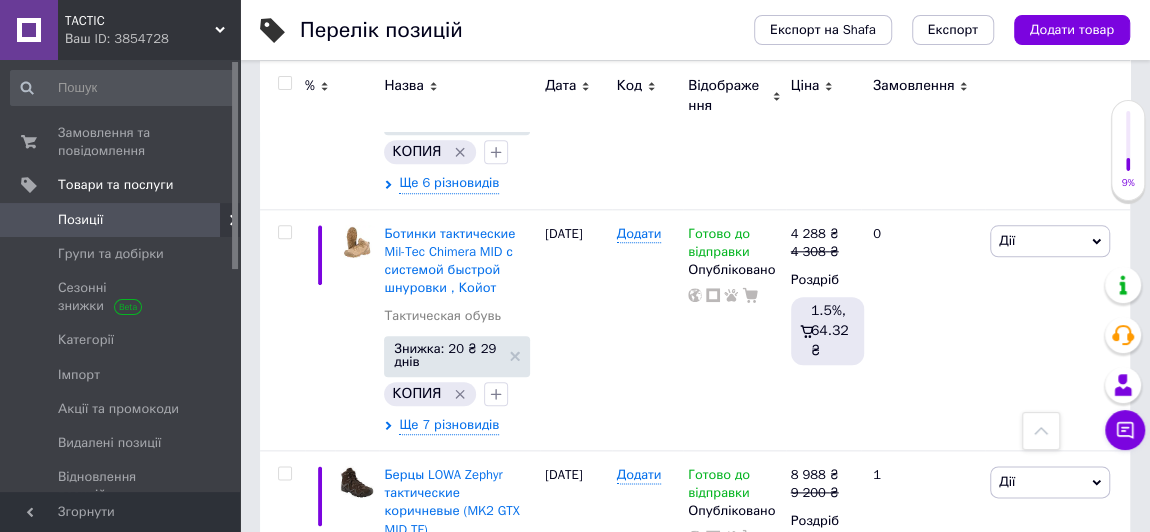 click on "Перелік позицій Експорт на Shafa Експорт Додати товар Додано 95   / 1000   товарів 252   / 5000   різновидів Опубліковано 318   / 347 товарів та різновидів В каталозі 298   / 318 товарів та різновидів Не в каталозі 20   / 318 товарів та різновидів Усі 95 Ok Відфільтровано...  Зберегти Нічого не знайдено Можливо, помилка у слові  або немає відповідностей за вашим запитом. Усі 95 Відфільтруйте товари % Назва Дата Код Відображення Ціна Замовлення Кофта флисовая  Helikon-Tex Classic Army Jacket - Тактична флісова куртка ЗСУ койот Тактическая одежда Знижка: 30 ₴ 28 днів КОПИЯ   Ще 1 різновид 07.10.2024 Додати 1 шт." at bounding box center [695, 1589] 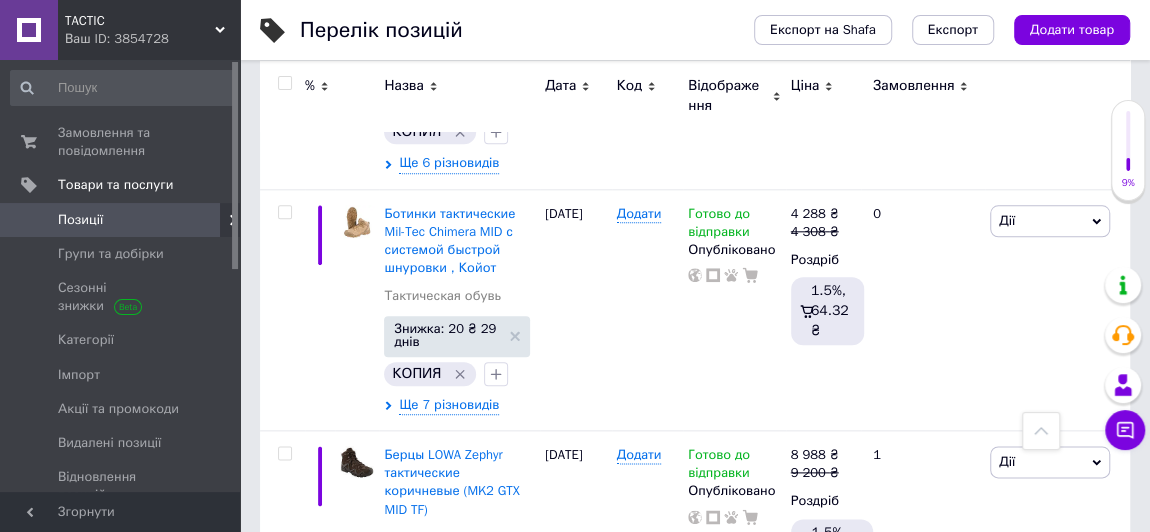 click on "Перелік позицій Експорт на Shafa Експорт Додати товар Додано 95   / 1000   товарів 252   / 5000   різновидів Опубліковано 318   / 347 товарів та різновидів В каталозі 298   / 318 товарів та різновидів Не в каталозі 20   / 318 товарів та різновидів Усі 95 Ok Відфільтровано...  Зберегти Нічого не знайдено Можливо, помилка у слові  або немає відповідностей за вашим запитом. Усі 95 Відфільтруйте товари % Назва Дата Код Відображення Ціна Замовлення Кофта флисовая  Helikon-Tex Classic Army Jacket - Тактична флісова куртка ЗСУ койот Тактическая одежда Знижка: 30 ₴ 28 днів КОПИЯ   Ще 1 різновид 07.10.2024 Додати 1 шт." at bounding box center [695, 1569] 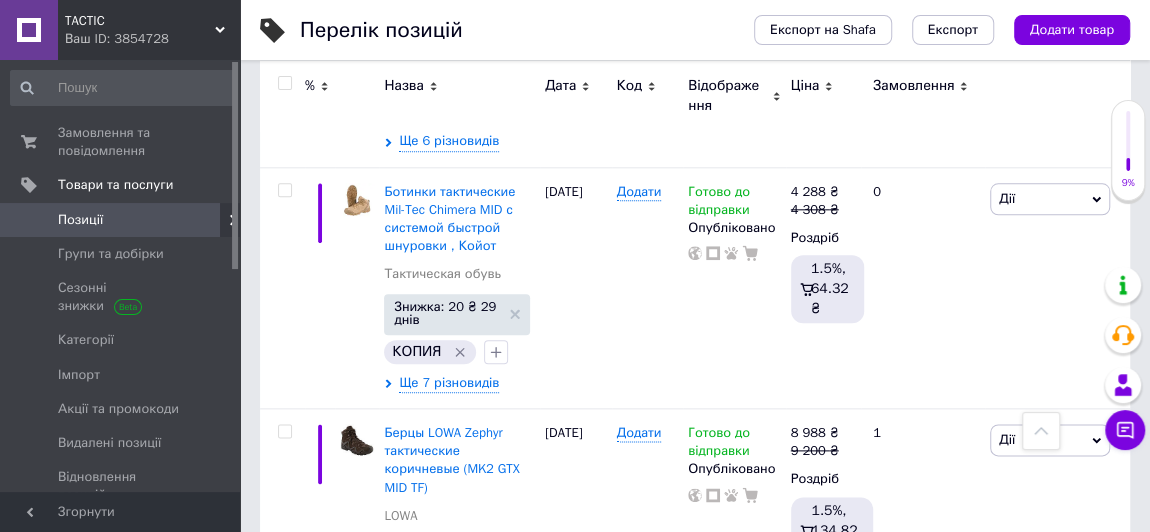 click on "Перелік позицій Експорт на Shafa Експорт Додати товар Додано 95   / 1000   товарів 252   / 5000   різновидів Опубліковано 318   / 347 товарів та різновидів В каталозі 298   / 318 товарів та різновидів Не в каталозі 20   / 318 товарів та різновидів Усі 95 Ok Відфільтровано...  Зберегти Нічого не знайдено Можливо, помилка у слові  або немає відповідностей за вашим запитом. Усі 95 Відфільтруйте товари % Назва Дата Код Відображення Ціна Замовлення Кофта флисовая  Helikon-Tex Classic Army Jacket - Тактична флісова куртка ЗСУ койот Тактическая одежда Знижка: 30 ₴ 28 днів КОПИЯ   Ще 1 різновид 07.10.2024 Додати 1 шт." at bounding box center (695, 1547) 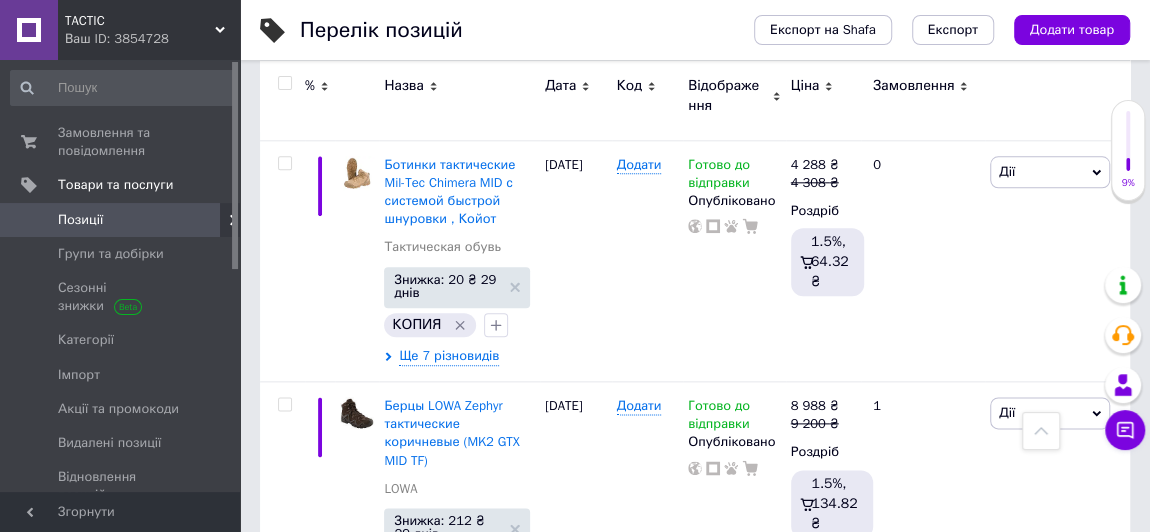 click on "Перелік позицій Експорт на Shafa Експорт Додати товар Додано 95   / 1000   товарів 252   / 5000   різновидів Опубліковано 318   / 347 товарів та різновидів В каталозі 298   / 318 товарів та різновидів Не в каталозі 20   / 318 товарів та різновидів Усі 95 Ok Відфільтровано...  Зберегти Нічого не знайдено Можливо, помилка у слові  або немає відповідностей за вашим запитом. Усі 95 Відфільтруйте товари % Назва Дата Код Відображення Ціна Замовлення Кофта флисовая  Helikon-Tex Classic Army Jacket - Тактична флісова куртка ЗСУ койот Тактическая одежда Знижка: 30 ₴ 28 днів КОПИЯ   Ще 1 різновид 07.10.2024 Додати 1 шт." at bounding box center [695, 1520] 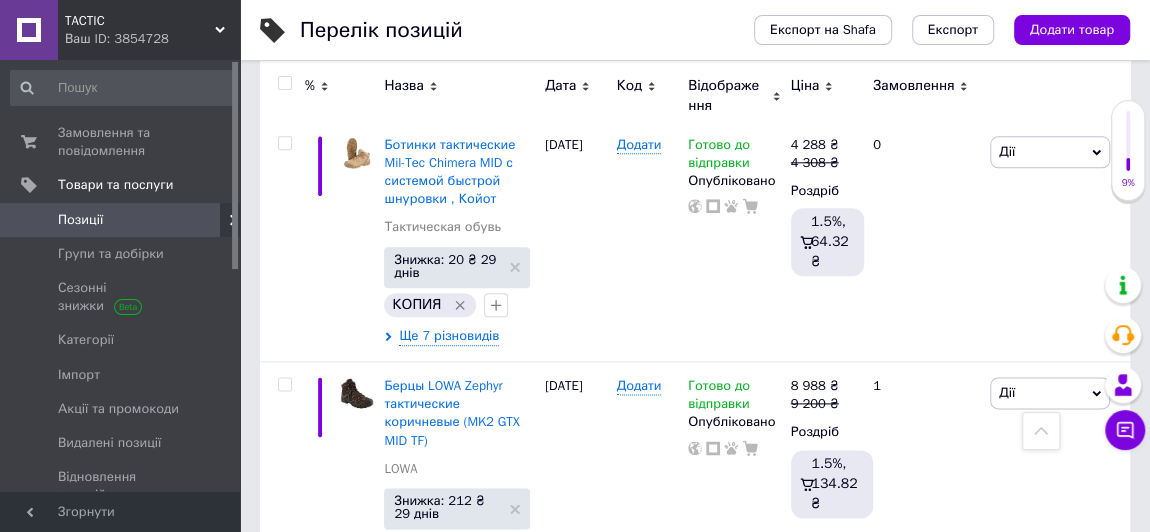 click on "Перелік позицій Експорт на Shafa Експорт Додати товар Додано 95   / 1000   товарів 252   / 5000   різновидів Опубліковано 318   / 347 товарів та різновидів В каталозі 298   / 318 товарів та різновидів Не в каталозі 20   / 318 товарів та різновидів Усі 95 Ok Відфільтровано...  Зберегти Нічого не знайдено Можливо, помилка у слові  або немає відповідностей за вашим запитом. Усі 95 Відфільтруйте товари % Назва Дата Код Відображення Ціна Замовлення Кофта флисовая  Helikon-Tex Classic Army Jacket - Тактична флісова куртка ЗСУ койот Тактическая одежда Знижка: 30 ₴ 28 днів КОПИЯ   Ще 1 різновид 07.10.2024 Додати 1 шт." at bounding box center [695, 1500] 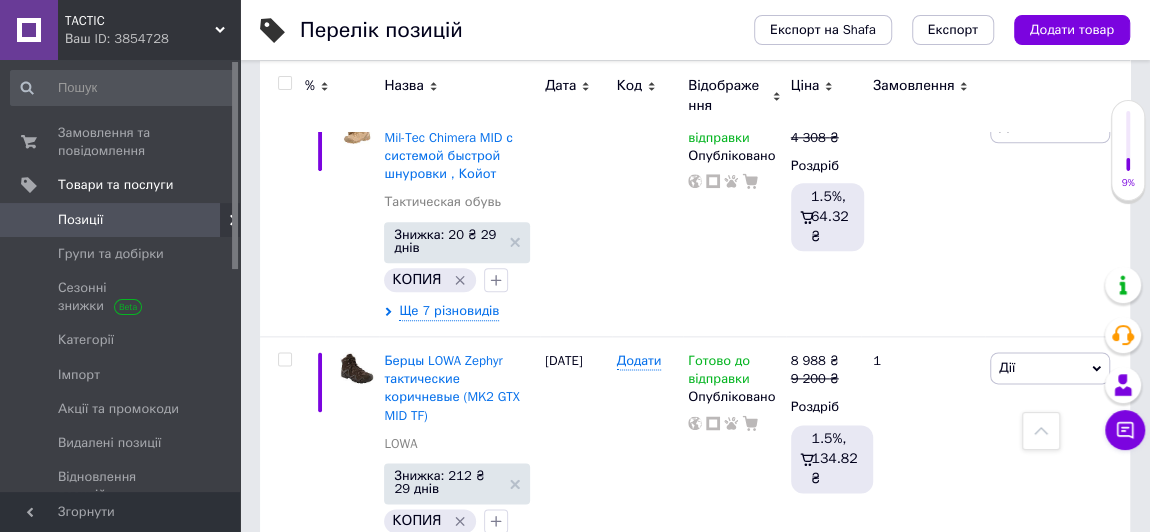 click on "Перелік позицій Експорт на Shafa Експорт Додати товар Додано 95   / 1000   товарів 252   / 5000   різновидів Опубліковано 318   / 347 товарів та різновидів В каталозі 298   / 318 товарів та різновидів Не в каталозі 20   / 318 товарів та різновидів Усі 95 Ok Відфільтровано...  Зберегти Нічого не знайдено Можливо, помилка у слові  або немає відповідностей за вашим запитом. Усі 95 Відфільтруйте товари % Назва Дата Код Відображення Ціна Замовлення Кофта флисовая  Helikon-Tex Classic Army Jacket - Тактична флісова куртка ЗСУ койот Тактическая одежда Знижка: 30 ₴ 28 днів КОПИЯ   Ще 1 різновид 07.10.2024 Додати 1 шт." at bounding box center [695, 1475] 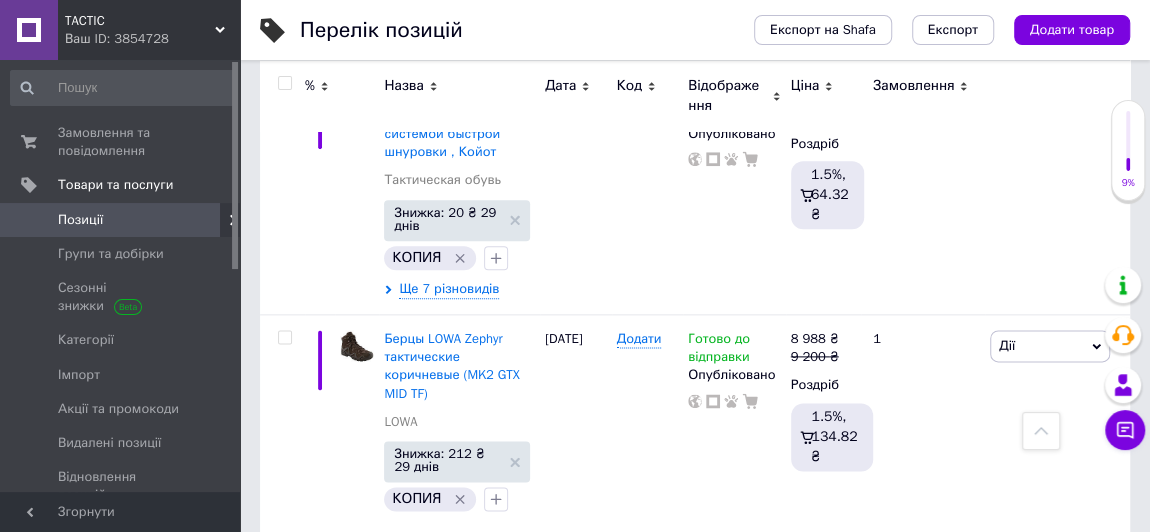 click on "Перелік позицій Експорт на Shafa Експорт Додати товар Додано 95   / 1000   товарів 252   / 5000   різновидів Опубліковано 318   / 347 товарів та різновидів В каталозі 298   / 318 товарів та різновидів Не в каталозі 20   / 318 товарів та різновидів Усі 95 Ok Відфільтровано...  Зберегти Нічого не знайдено Можливо, помилка у слові  або немає відповідностей за вашим запитом. Усі 95 Відфільтруйте товари % Назва Дата Код Відображення Ціна Замовлення Кофта флисовая  Helikon-Tex Classic Army Jacket - Тактична флісова куртка ЗСУ койот Тактическая одежда Знижка: 30 ₴ 28 днів КОПИЯ   Ще 1 різновид 07.10.2024 Додати 1 шт." at bounding box center [695, 1453] 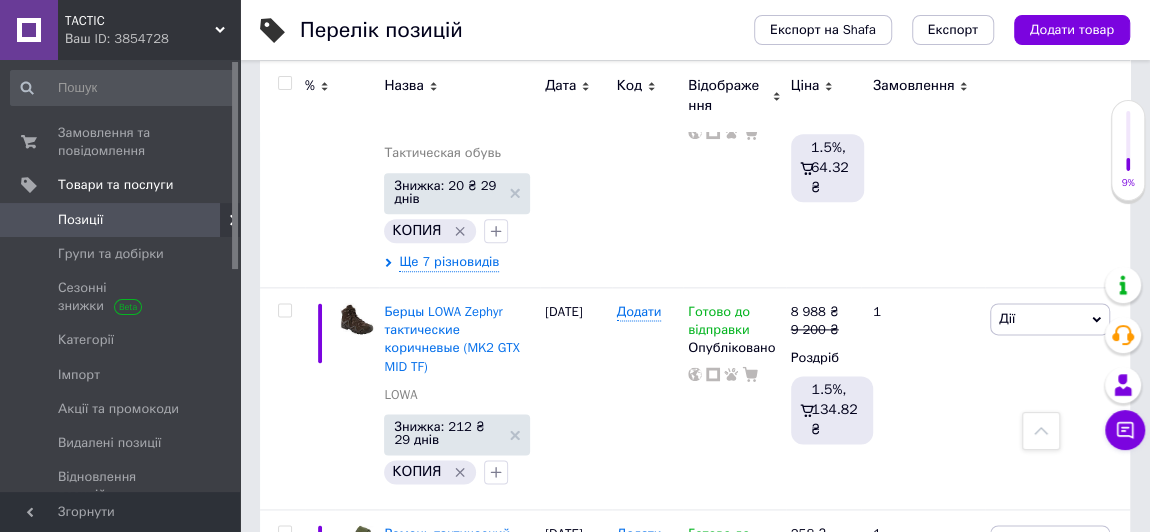 click on "Перелік позицій Експорт на Shafa Експорт Додати товар Додано 95   / 1000   товарів 252   / 5000   різновидів Опубліковано 318   / 347 товарів та різновидів В каталозі 298   / 318 товарів та різновидів Не в каталозі 20   / 318 товарів та різновидів Усі 95 Ok Відфільтровано...  Зберегти Нічого не знайдено Можливо, помилка у слові  або немає відповідностей за вашим запитом. Усі 95 Відфільтруйте товари % Назва Дата Код Відображення Ціна Замовлення Кофта флисовая  Helikon-Tex Classic Army Jacket - Тактична флісова куртка ЗСУ койот Тактическая одежда Знижка: 30 ₴ 28 днів КОПИЯ   Ще 1 різновид 07.10.2024 Додати 1 шт." at bounding box center (695, 1426) 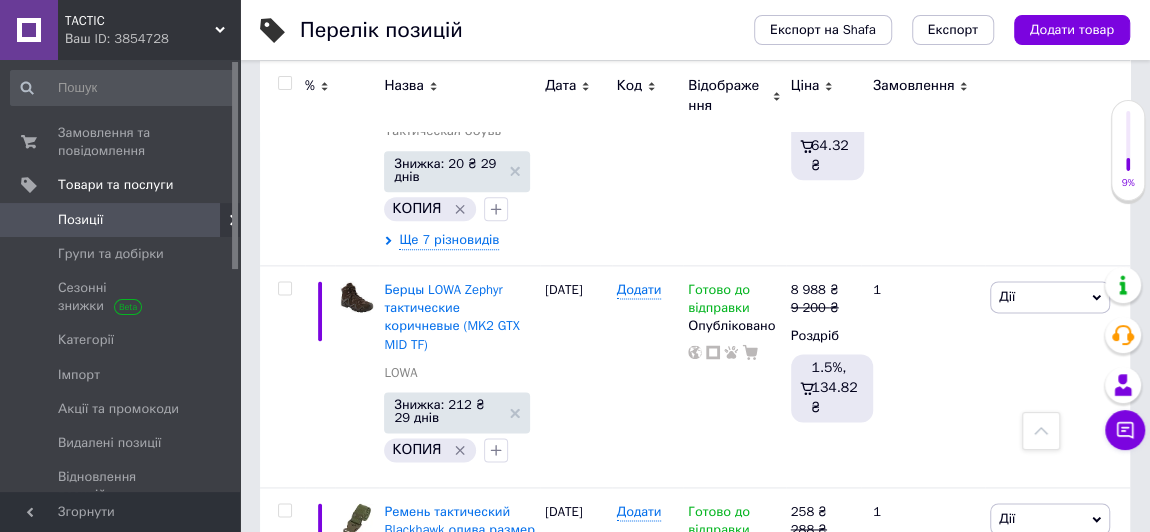 click on "Перелік позицій Експорт на Shafa Експорт Додати товар Додано 95   / 1000   товарів 252   / 5000   різновидів Опубліковано 318   / 347 товарів та різновидів В каталозі 298   / 318 товарів та різновидів Не в каталозі 20   / 318 товарів та різновидів Усі 95 Ok Відфільтровано...  Зберегти Нічого не знайдено Можливо, помилка у слові  або немає відповідностей за вашим запитом. Усі 95 Відфільтруйте товари % Назва Дата Код Відображення Ціна Замовлення Кофта флисовая  Helikon-Tex Classic Army Jacket - Тактична флісова куртка ЗСУ койот Тактическая одежда Знижка: 30 ₴ 28 днів КОПИЯ   Ще 1 різновид 07.10.2024 Додати 1 шт." at bounding box center (695, 1404) 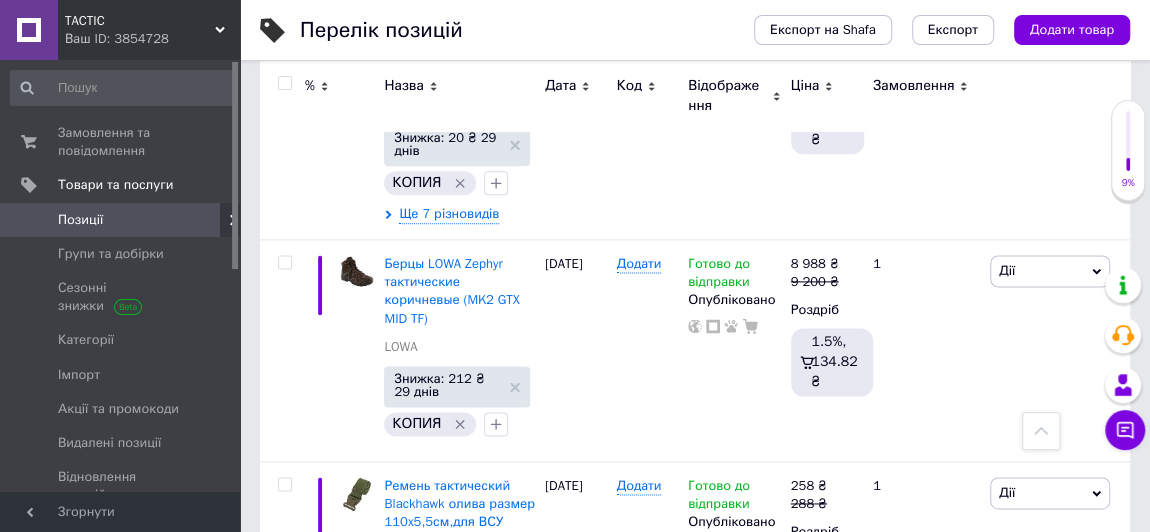click on "Перелік позицій Експорт на Shafa Експорт Додати товар Додано 95   / 1000   товарів 252   / 5000   різновидів Опубліковано 318   / 347 товарів та різновидів В каталозі 298   / 318 товарів та різновидів Не в каталозі 20   / 318 товарів та різновидів Усі 95 Ok Відфільтровано...  Зберегти Нічого не знайдено Можливо, помилка у слові  або немає відповідностей за вашим запитом. Усі 95 Відфільтруйте товари % Назва Дата Код Відображення Ціна Замовлення Кофта флисовая  Helikon-Tex Classic Army Jacket - Тактична флісова куртка ЗСУ койот Тактическая одежда Знижка: 30 ₴ 28 днів КОПИЯ   Ще 1 різновид 07.10.2024 Додати 1 шт." at bounding box center (695, 1378) 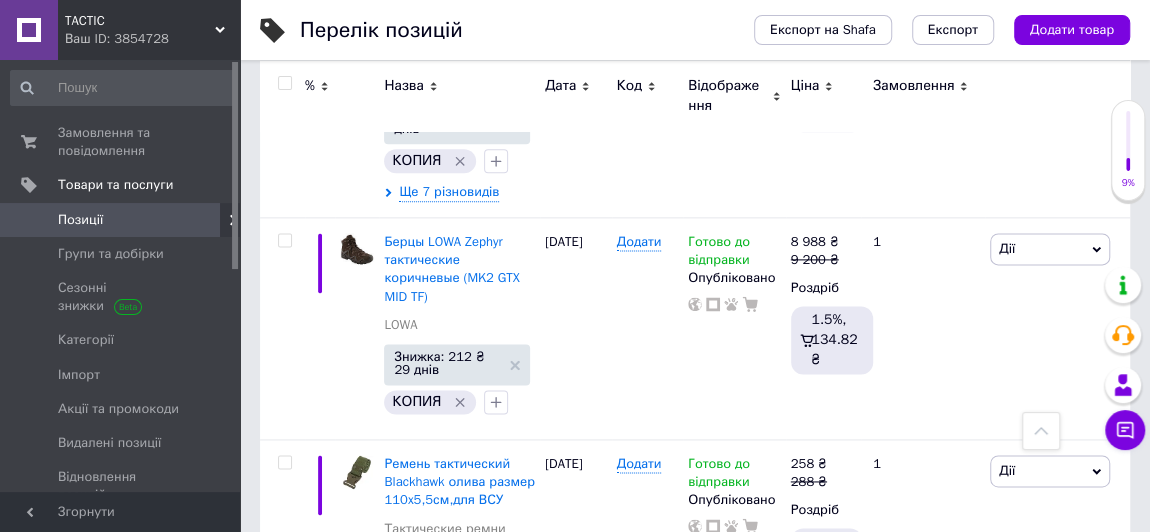 click on "Перелік позицій Експорт на Shafa Експорт Додати товар Додано 95   / 1000   товарів 252   / 5000   різновидів Опубліковано 318   / 347 товарів та різновидів В каталозі 298   / 318 товарів та різновидів Не в каталозі 20   / 318 товарів та різновидів Усі 95 Ok Відфільтровано...  Зберегти Нічого не знайдено Можливо, помилка у слові  або немає відповідностей за вашим запитом. Усі 95 Відфільтруйте товари % Назва Дата Код Відображення Ціна Замовлення Кофта флисовая  Helikon-Tex Classic Army Jacket - Тактична флісова куртка ЗСУ койот Тактическая одежда Знижка: 30 ₴ 28 днів КОПИЯ   Ще 1 різновид 07.10.2024 Додати 1 шт." at bounding box center [695, 1356] 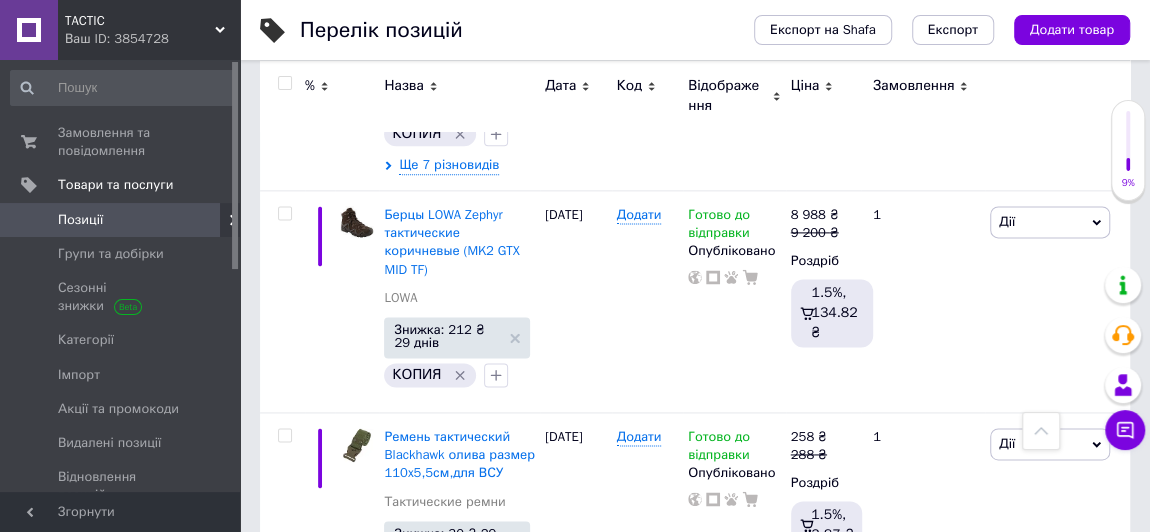 click on "Перелік позицій Експорт на Shafa Експорт Додати товар Додано 95   / 1000   товарів 252   / 5000   різновидів Опубліковано 318   / 347 товарів та різновидів В каталозі 298   / 318 товарів та різновидів Не в каталозі 20   / 318 товарів та різновидів Усі 95 Ok Відфільтровано...  Зберегти Нічого не знайдено Можливо, помилка у слові  або немає відповідностей за вашим запитом. Усі 95 Відфільтруйте товари % Назва Дата Код Відображення Ціна Замовлення Кофта флисовая  Helikon-Tex Classic Army Jacket - Тактична флісова куртка ЗСУ койот Тактическая одежда Знижка: 30 ₴ 28 днів КОПИЯ   Ще 1 різновид 07.10.2024 Додати 1 шт." at bounding box center (695, 1329) 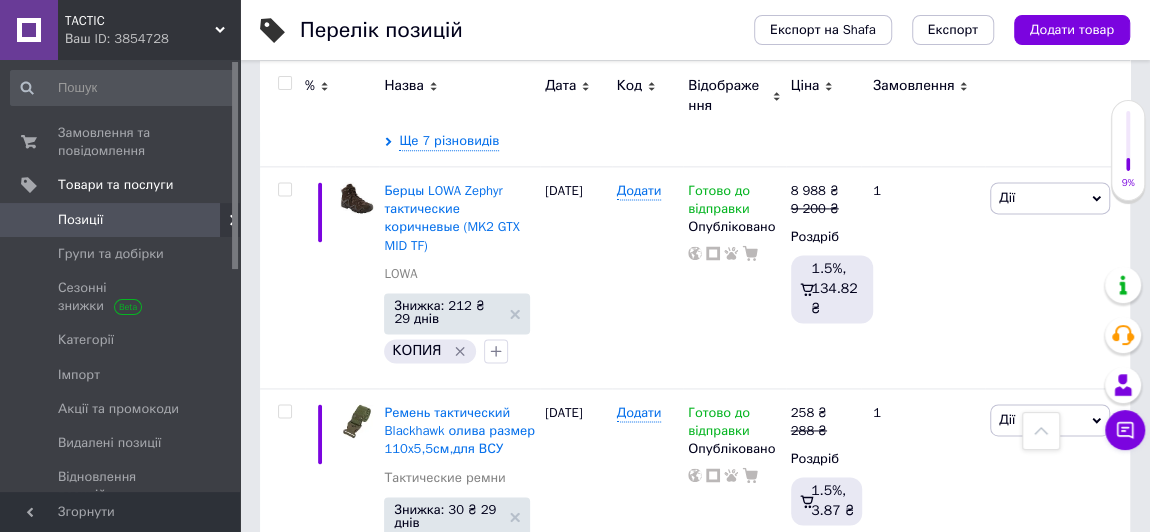 click on "Перелік позицій Експорт на Shafa Експорт Додати товар Додано 95   / 1000   товарів 252   / 5000   різновидів Опубліковано 318   / 347 товарів та різновидів В каталозі 298   / 318 товарів та різновидів Не в каталозі 20   / 318 товарів та різновидів Усі 95 Ok Відфільтровано...  Зберегти Нічого не знайдено Можливо, помилка у слові  або немає відповідностей за вашим запитом. Усі 95 Відфільтруйте товари % Назва Дата Код Відображення Ціна Замовлення Кофта флисовая  Helikon-Tex Classic Army Jacket - Тактична флісова куртка ЗСУ койот Тактическая одежда Знижка: 30 ₴ 28 днів КОПИЯ   Ще 1 різновид 07.10.2024 Додати 1 шт." at bounding box center (695, 1305) 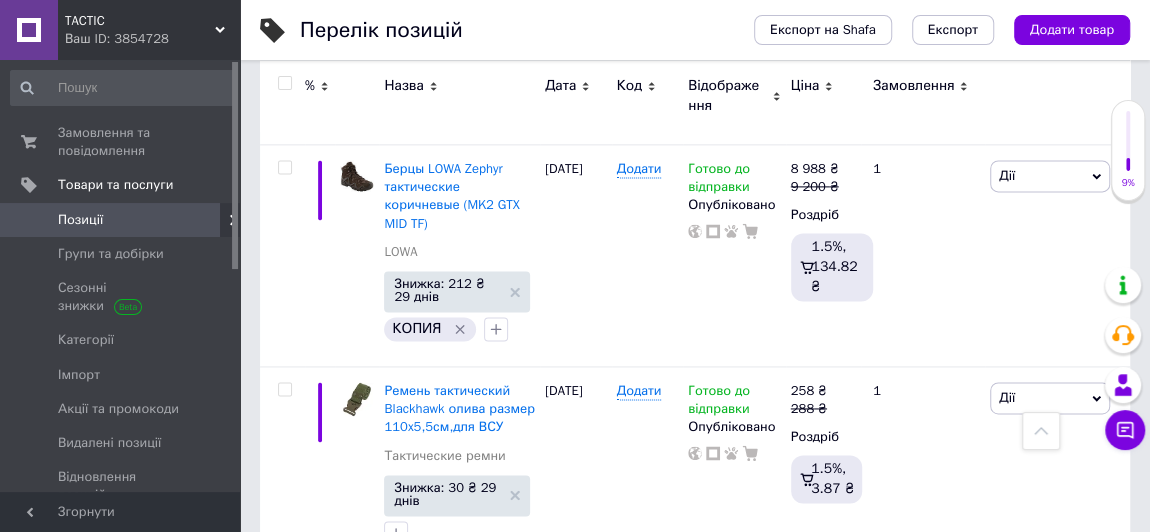click on "Перелік позицій Експорт на Shafa Експорт Додати товар Додано 95   / 1000   товарів 252   / 5000   різновидів Опубліковано 318   / 347 товарів та різновидів В каталозі 298   / 318 товарів та різновидів Не в каталозі 20   / 318 товарів та різновидів Усі 95 Ok Відфільтровано...  Зберегти Нічого не знайдено Можливо, помилка у слові  або немає відповідностей за вашим запитом. Усі 95 Відфільтруйте товари % Назва Дата Код Відображення Ціна Замовлення Кофта флисовая  Helikon-Tex Classic Army Jacket - Тактична флісова куртка ЗСУ койот Тактическая одежда Знижка: 30 ₴ 28 днів КОПИЯ   Ще 1 різновид 07.10.2024 Додати 1 шт." at bounding box center (695, 1283) 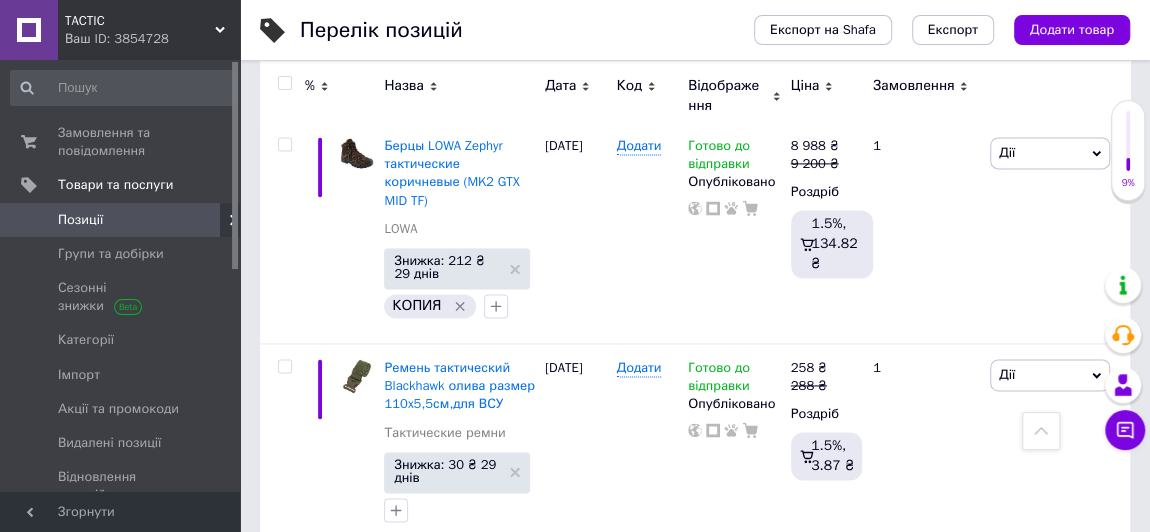 click on "Перелік позицій Експорт на Shafa Експорт Додати товар Додано 95   / 1000   товарів 252   / 5000   різновидів Опубліковано 318   / 347 товарів та різновидів В каталозі 298   / 318 товарів та різновидів Не в каталозі 20   / 318 товарів та різновидів Усі 95 Ok Відфільтровано...  Зберегти Нічого не знайдено Можливо, помилка у слові  або немає відповідностей за вашим запитом. Усі 95 Відфільтруйте товари % Назва Дата Код Відображення Ціна Замовлення Кофта флисовая  Helikon-Tex Classic Army Jacket - Тактична флісова куртка ЗСУ койот Тактическая одежда Знижка: 30 ₴ 28 днів КОПИЯ   Ще 1 різновид 07.10.2024 Додати 1 шт." at bounding box center [695, 1260] 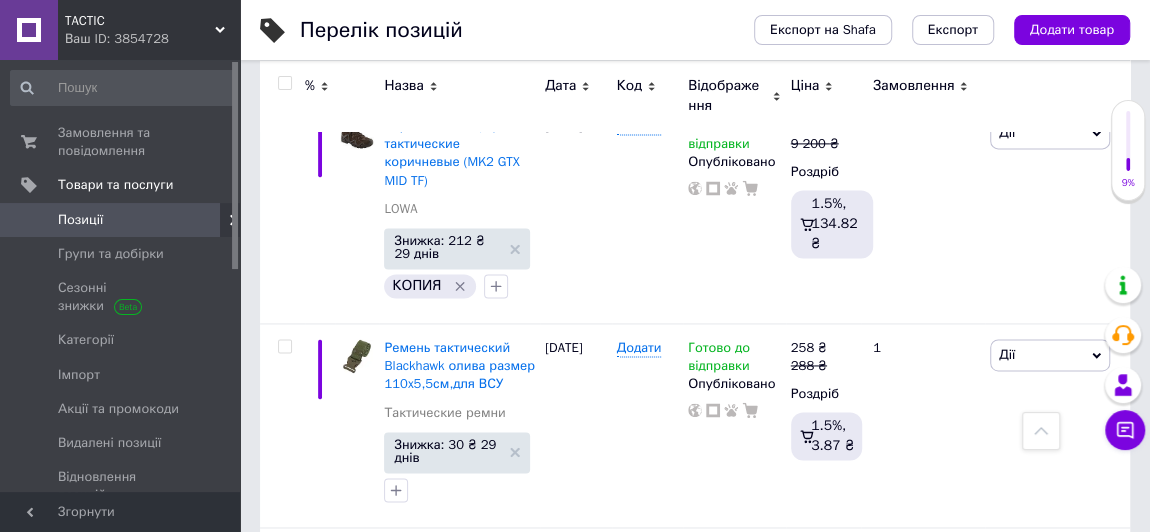 click on "Перелік позицій Експорт на Shafa Експорт Додати товар Додано 95   / 1000   товарів 252   / 5000   різновидів Опубліковано 318   / 347 товарів та різновидів В каталозі 298   / 318 товарів та різновидів Не в каталозі 20   / 318 товарів та різновидів Усі 95 Ok Відфільтровано...  Зберегти Нічого не знайдено Можливо, помилка у слові  або немає відповідностей за вашим запитом. Усі 95 Відфільтруйте товари % Назва Дата Код Відображення Ціна Замовлення Кофта флисовая  Helikon-Tex Classic Army Jacket - Тактична флісова куртка ЗСУ койот Тактическая одежда Знижка: 30 ₴ 28 днів КОПИЯ   Ще 1 різновид 07.10.2024 Додати 1 шт." at bounding box center (695, 1240) 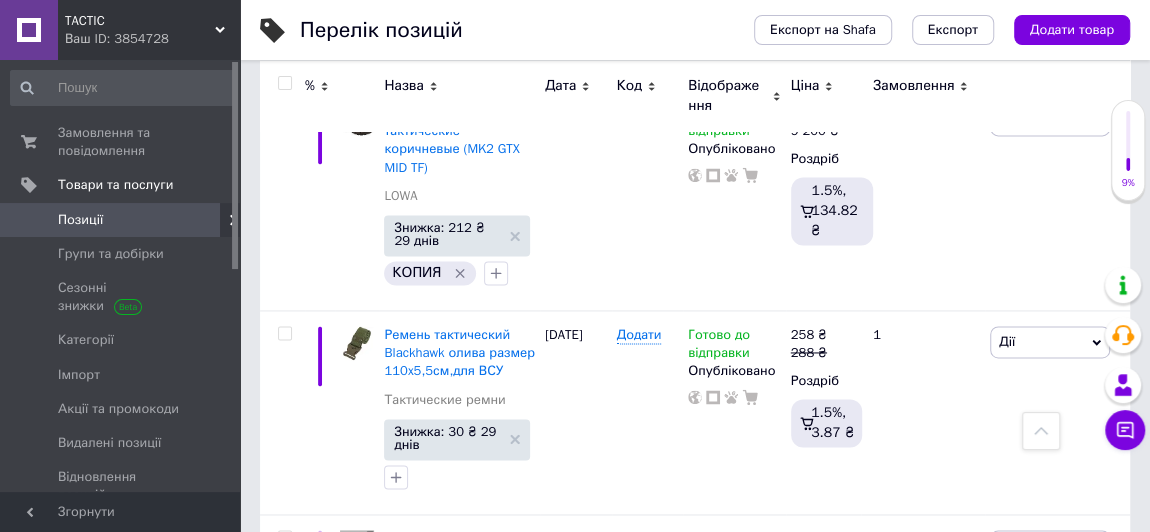 click on "Перелік позицій Експорт на Shafa Експорт Додати товар Додано 95   / 1000   товарів 252   / 5000   різновидів Опубліковано 318   / 347 товарів та різновидів В каталозі 298   / 318 товарів та різновидів Не в каталозі 20   / 318 товарів та різновидів Усі 95 Ok Відфільтровано...  Зберегти Нічого не знайдено Можливо, помилка у слові  або немає відповідностей за вашим запитом. Усі 95 Відфільтруйте товари % Назва Дата Код Відображення Ціна Замовлення Кофта флисовая  Helikon-Tex Classic Army Jacket - Тактична флісова куртка ЗСУ койот Тактическая одежда Знижка: 30 ₴ 28 днів КОПИЯ   Ще 1 різновид 07.10.2024 Додати 1 шт." at bounding box center (695, 1227) 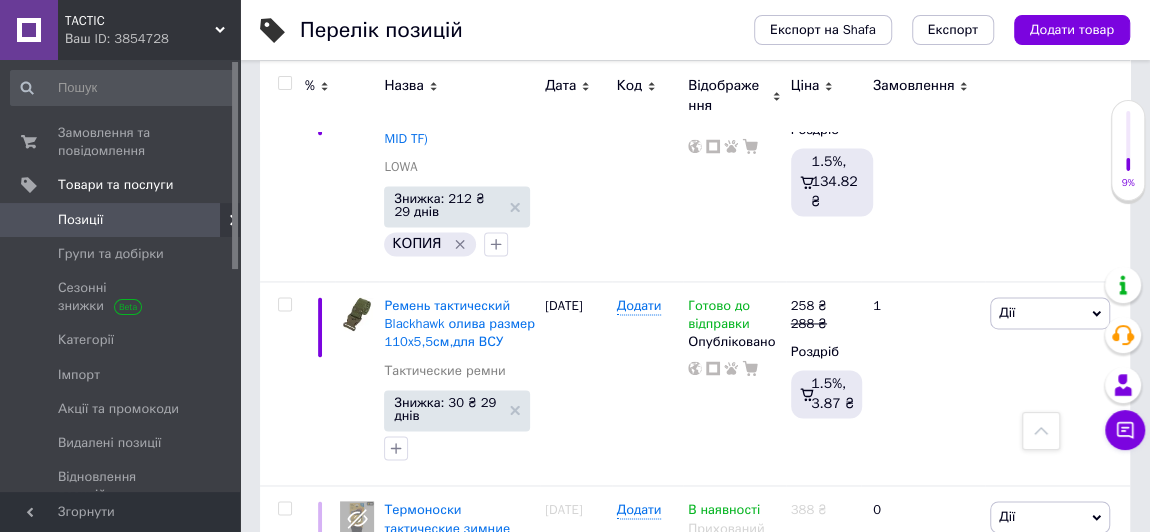 click on "Перелік позицій Експорт на Shafa Експорт Додати товар Додано 95   / 1000   товарів 252   / 5000   різновидів Опубліковано 318   / 347 товарів та різновидів В каталозі 298   / 318 товарів та різновидів Не в каталозі 20   / 318 товарів та різновидів Усі 95 Ok Відфільтровано...  Зберегти Нічого не знайдено Можливо, помилка у слові  або немає відповідностей за вашим запитом. Усі 95 Відфільтруйте товари % Назва Дата Код Відображення Ціна Замовлення Кофта флисовая  Helikon-Tex Classic Army Jacket - Тактична флісова куртка ЗСУ койот Тактическая одежда Знижка: 30 ₴ 28 днів КОПИЯ   Ще 1 різновид 07.10.2024 Додати 1 шт." at bounding box center (695, 1198) 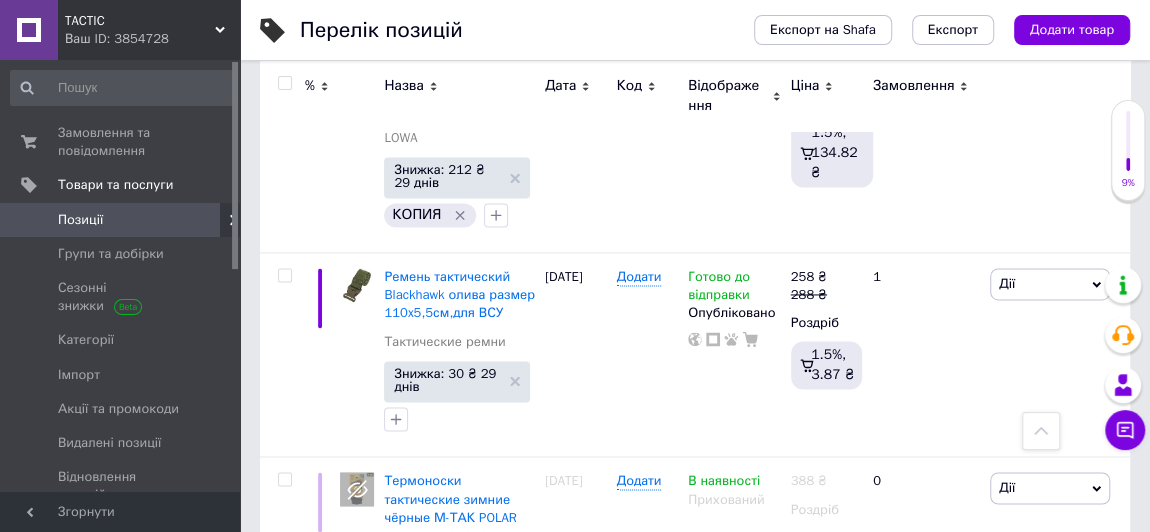 click on "Перелік позицій Експорт на Shafa Експорт Додати товар Додано 95   / 1000   товарів 252   / 5000   різновидів Опубліковано 318   / 347 товарів та різновидів В каталозі 298   / 318 товарів та різновидів Не в каталозі 20   / 318 товарів та різновидів Усі 95 Ok Відфільтровано...  Зберегти Нічого не знайдено Можливо, помилка у слові  або немає відповідностей за вашим запитом. Усі 95 Відфільтруйте товари % Назва Дата Код Відображення Ціна Замовлення Кофта флисовая  Helikon-Tex Classic Army Jacket - Тактична флісова куртка ЗСУ койот Тактическая одежда Знижка: 30 ₴ 28 днів КОПИЯ   Ще 1 різновид 07.10.2024 Додати 1 шт." at bounding box center [695, 1169] 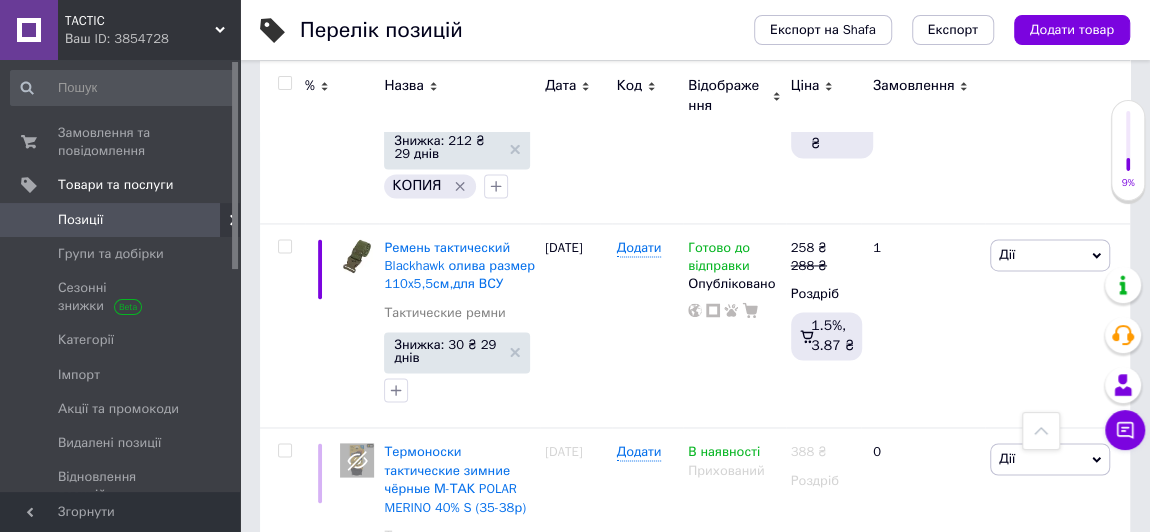 click on "Перелік позицій Експорт на Shafa Експорт Додати товар Додано 95   / 1000   товарів 252   / 5000   різновидів Опубліковано 318   / 347 товарів та різновидів В каталозі 298   / 318 товарів та різновидів Не в каталозі 20   / 318 товарів та різновидів Усі 95 Ok Відфільтровано...  Зберегти Нічого не знайдено Можливо, помилка у слові  або немає відповідностей за вашим запитом. Усі 95 Відфільтруйте товари % Назва Дата Код Відображення Ціна Замовлення Кофта флисовая  Helikon-Tex Classic Army Jacket - Тактична флісова куртка ЗСУ койот Тактическая одежда Знижка: 30 ₴ 28 днів КОПИЯ   Ще 1 різновид 07.10.2024 Додати 1 шт." at bounding box center (695, 1140) 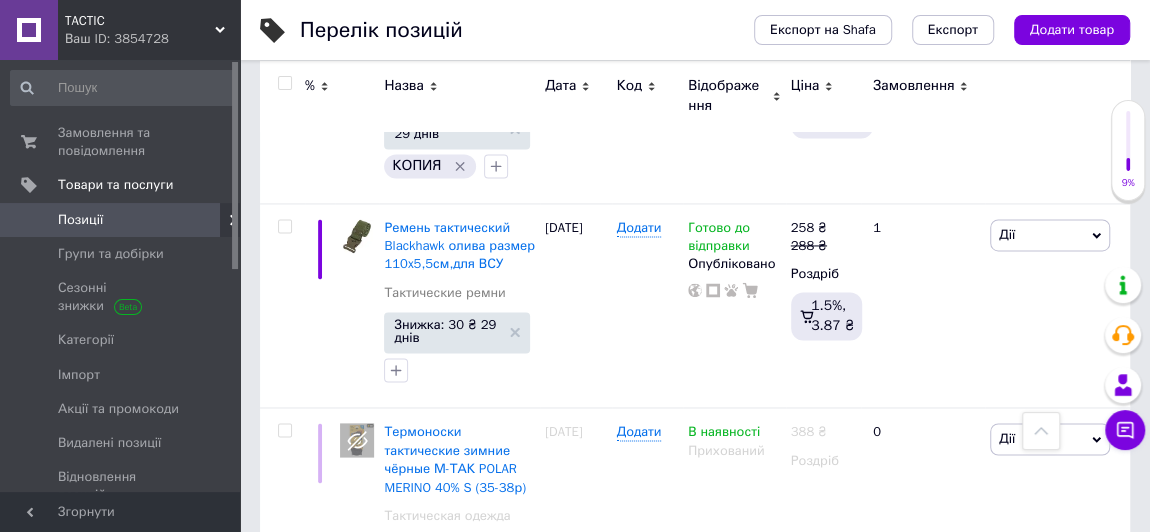 click on "Перелік позицій Експорт на Shafa Експорт Додати товар Додано 95   / 1000   товарів 252   / 5000   різновидів Опубліковано 318   / 347 товарів та різновидів В каталозі 298   / 318 товарів та різновидів Не в каталозі 20   / 318 товарів та різновидів Усі 95 Ok Відфільтровано...  Зберегти Нічого не знайдено Можливо, помилка у слові  або немає відповідностей за вашим запитом. Усі 95 Відфільтруйте товари % Назва Дата Код Відображення Ціна Замовлення Кофта флисовая  Helikon-Tex Classic Army Jacket - Тактична флісова куртка ЗСУ койот Тактическая одежда Знижка: 30 ₴ 28 днів КОПИЯ   Ще 1 різновид 07.10.2024 Додати 1 шт." at bounding box center (695, 1120) 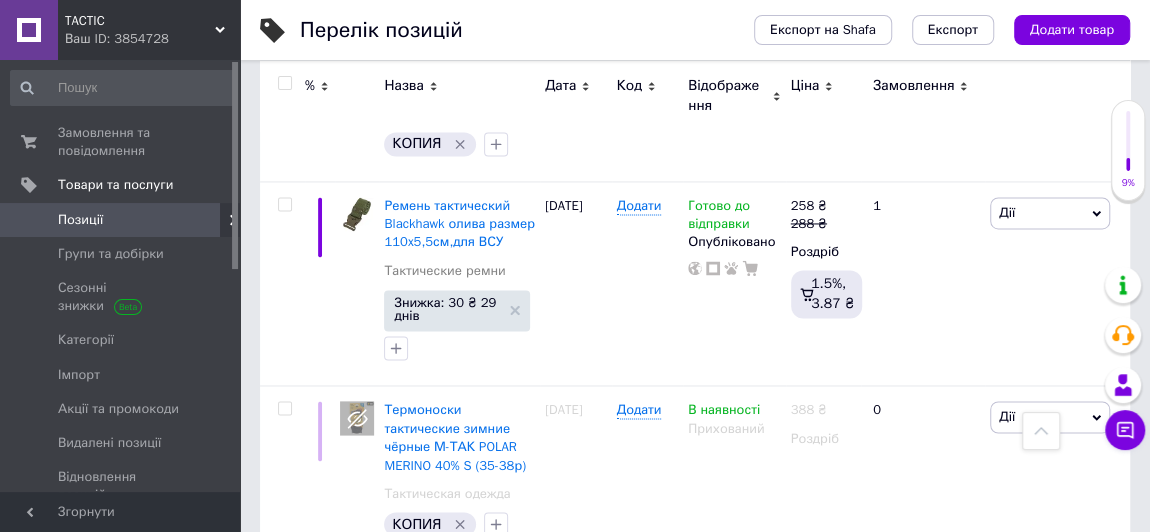 click on "Перелік позицій Експорт на Shafa Експорт Додати товар Додано 95   / 1000   товарів 252   / 5000   різновидів Опубліковано 318   / 347 товарів та різновидів В каталозі 298   / 318 товарів та різновидів Не в каталозі 20   / 318 товарів та різновидів Усі 95 Ok Відфільтровано...  Зберегти Нічого не знайдено Можливо, помилка у слові  або немає відповідностей за вашим запитом. Усі 95 Відфільтруйте товари % Назва Дата Код Відображення Ціна Замовлення Кофта флисовая  Helikon-Tex Classic Army Jacket - Тактична флісова куртка ЗСУ койот Тактическая одежда Знижка: 30 ₴ 28 днів КОПИЯ   Ще 1 різновид 07.10.2024 Додати 1 шт." at bounding box center (695, 1098) 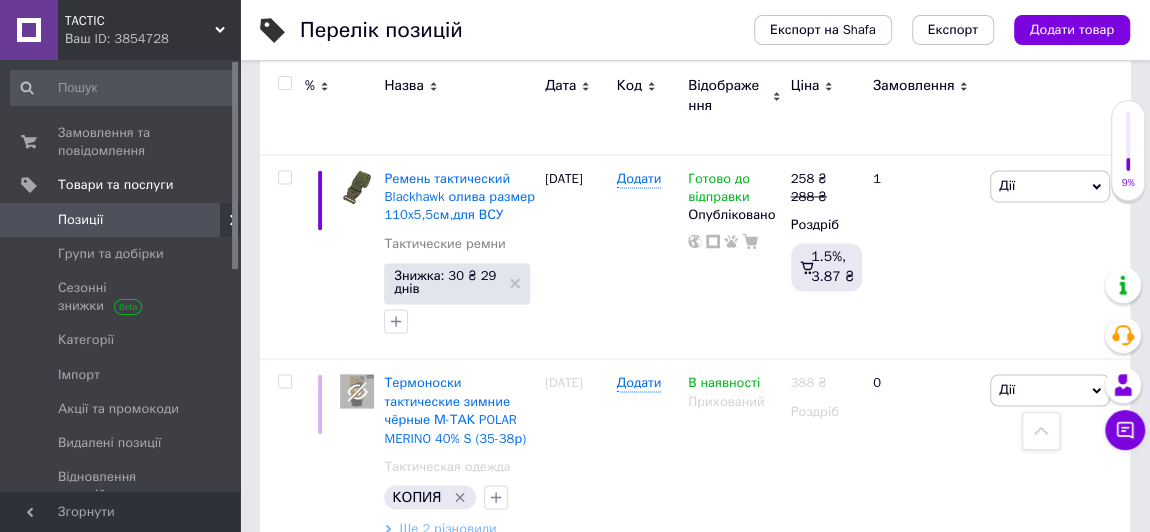 click on "Перелік позицій Експорт на Shafa Експорт Додати товар Додано 95   / 1000   товарів 252   / 5000   різновидів Опубліковано 318   / 347 товарів та різновидів В каталозі 298   / 318 товарів та різновидів Не в каталозі 20   / 318 товарів та різновидів Усі 95 Ok Відфільтровано...  Зберегти Нічого не знайдено Можливо, помилка у слові  або немає відповідностей за вашим запитом. Усі 95 Відфільтруйте товари % Назва Дата Код Відображення Ціна Замовлення Кофта флисовая  Helikon-Tex Classic Army Jacket - Тактична флісова куртка ЗСУ койот Тактическая одежда Знижка: 30 ₴ 28 днів КОПИЯ   Ще 1 різновид 07.10.2024 Додати 1 шт." at bounding box center (695, 1071) 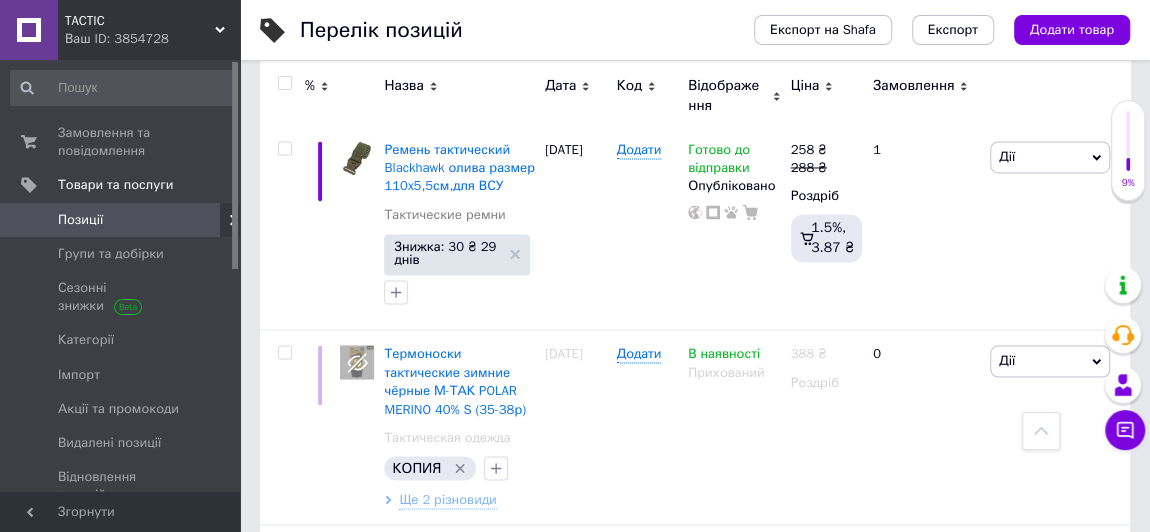 click on "Перелік позицій Експорт на Shafa Експорт Додати товар Додано 95   / 1000   товарів 252   / 5000   різновидів Опубліковано 318   / 347 товарів та різновидів В каталозі 298   / 318 товарів та різновидів Не в каталозі 20   / 318 товарів та різновидів Усі 95 Ok Відфільтровано...  Зберегти Нічого не знайдено Можливо, помилка у слові  або немає відповідностей за вашим запитом. Усі 95 Відфільтруйте товари % Назва Дата Код Відображення Ціна Замовлення Кофта флисовая  Helikon-Tex Classic Army Jacket - Тактична флісова куртка ЗСУ койот Тактическая одежда Знижка: 30 ₴ 28 днів КОПИЯ   Ще 1 різновид 07.10.2024 Додати 1 шт." at bounding box center (695, 1042) 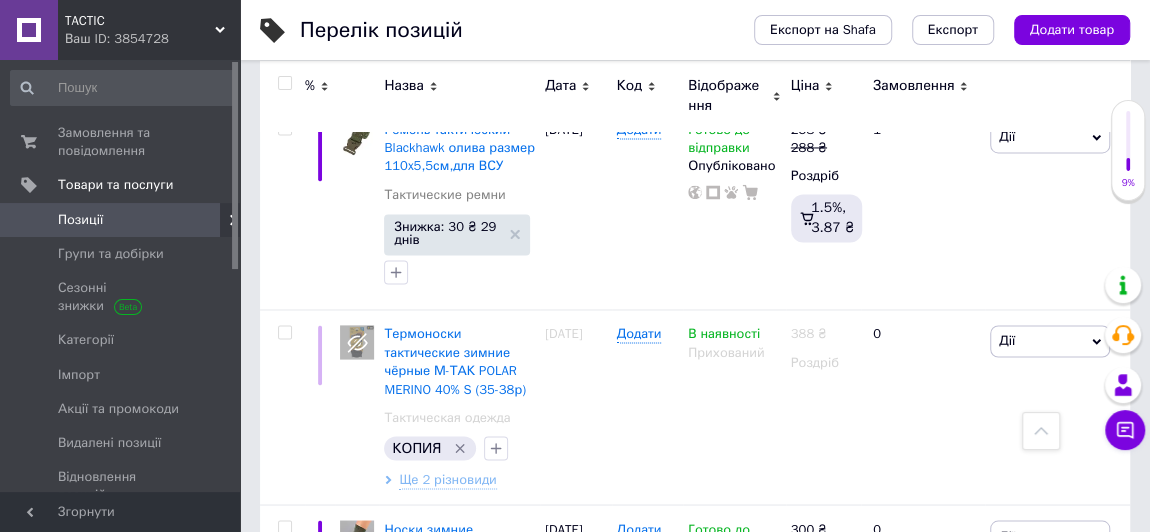click on "Перелік позицій Експорт на Shafa Експорт Додати товар Додано 95   / 1000   товарів 252   / 5000   різновидів Опубліковано 318   / 347 товарів та різновидів В каталозі 298   / 318 товарів та різновидів Не в каталозі 20   / 318 товарів та різновидів Усі 95 Ok Відфільтровано...  Зберегти Нічого не знайдено Можливо, помилка у слові  або немає відповідностей за вашим запитом. Усі 95 Відфільтруйте товари % Назва Дата Код Відображення Ціна Замовлення Кофта флисовая  Helikon-Tex Classic Army Jacket - Тактична флісова куртка ЗСУ койот Тактическая одежда Знижка: 30 ₴ 28 днів КОПИЯ   Ще 1 різновид 07.10.2024 Додати 1 шт." at bounding box center (695, 1022) 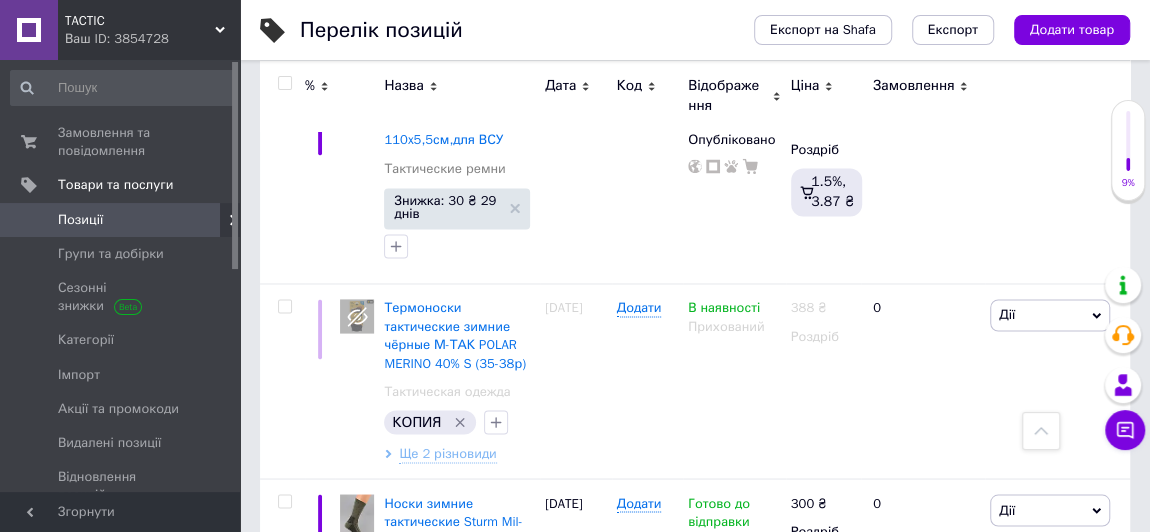 click on "Перелік позицій Експорт на Shafa Експорт Додати товар Додано 95   / 1000   товарів 252   / 5000   різновидів Опубліковано 318   / 347 товарів та різновидів В каталозі 298   / 318 товарів та різновидів Не в каталозі 20   / 318 товарів та різновидів Усі 95 Ok Відфільтровано...  Зберегти Нічого не знайдено Можливо, помилка у слові  або немає відповідностей за вашим запитом. Усі 95 Відфільтруйте товари % Назва Дата Код Відображення Ціна Замовлення Кофта флисовая  Helikon-Tex Classic Army Jacket - Тактична флісова куртка ЗСУ койот Тактическая одежда Знижка: 30 ₴ 28 днів КОПИЯ   Ще 1 різновид 07.10.2024 Додати 1 шт." at bounding box center (695, 996) 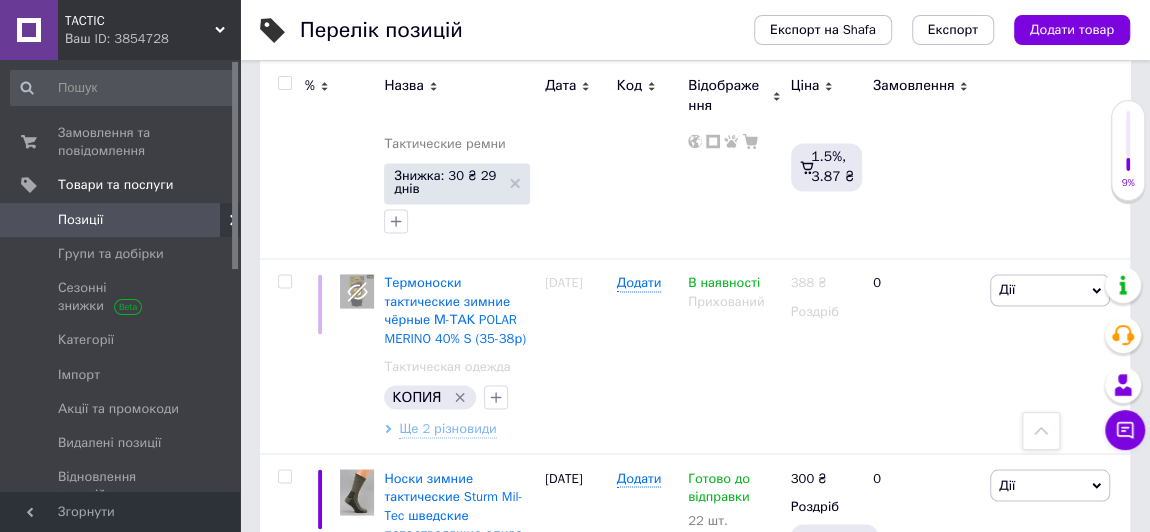click on "Перелік позицій Експорт на Shafa Експорт Додати товар Додано 95   / 1000   товарів 252   / 5000   різновидів Опубліковано 318   / 347 товарів та різновидів В каталозі 298   / 318 товарів та різновидів Не в каталозі 20   / 318 товарів та різновидів Усі 95 Ok Відфільтровано...  Зберегти Нічого не знайдено Можливо, помилка у слові  або немає відповідностей за вашим запитом. Усі 95 Відфільтруйте товари % Назва Дата Код Відображення Ціна Замовлення Кофта флисовая  Helikon-Tex Classic Army Jacket - Тактична флісова куртка ЗСУ койот Тактическая одежда Знижка: 30 ₴ 28 днів КОПИЯ   Ще 1 різновид 07.10.2024 Додати 1 шт." at bounding box center [695, 971] 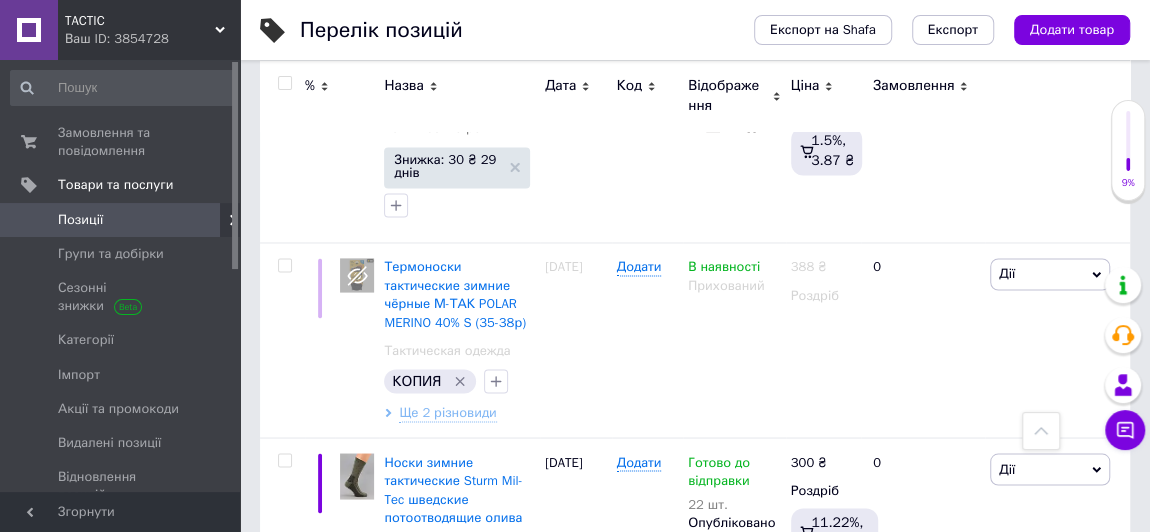 click on "Перелік позицій Експорт на Shafa Експорт Додати товар Додано 95   / 1000   товарів 252   / 5000   різновидів Опубліковано 318   / 347 товарів та різновидів В каталозі 298   / 318 товарів та різновидів Не в каталозі 20   / 318 товарів та різновидів Усі 95 Ok Відфільтровано...  Зберегти Нічого не знайдено Можливо, помилка у слові  або немає відповідностей за вашим запитом. Усі 95 Відфільтруйте товари % Назва Дата Код Відображення Ціна Замовлення Кофта флисовая  Helikon-Tex Classic Army Jacket - Тактична флісова куртка ЗСУ койот Тактическая одежда Знижка: 30 ₴ 28 днів КОПИЯ   Ще 1 різновид 07.10.2024 Додати 1 шт." at bounding box center [695, 955] 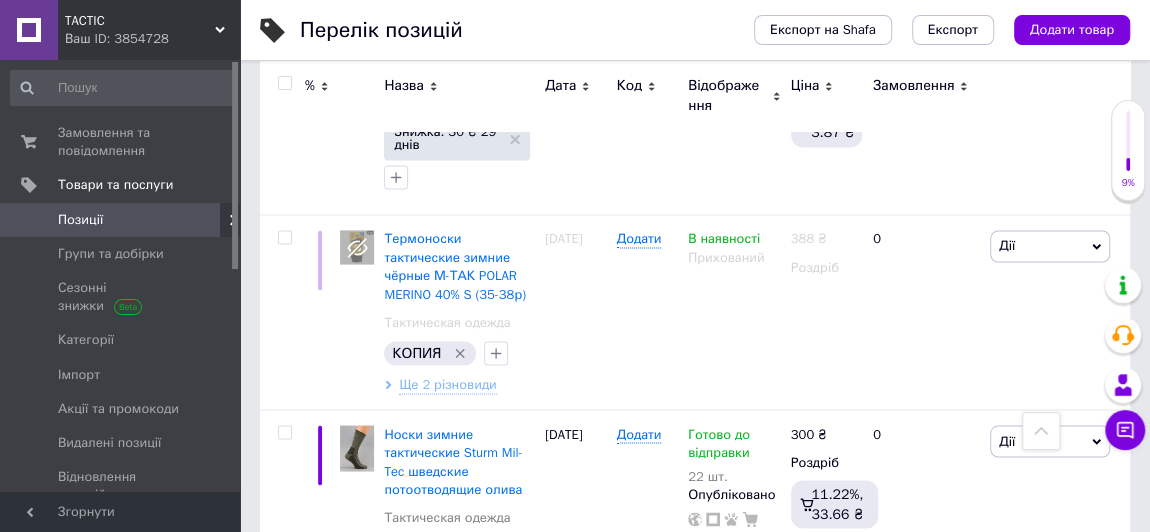 click on "Перелік позицій Експорт на Shafa Експорт Додати товар Додано 95   / 1000   товарів 252   / 5000   різновидів Опубліковано 318   / 347 товарів та різновидів В каталозі 298   / 318 товарів та різновидів Не в каталозі 20   / 318 товарів та різновидів Усі 95 Ok Відфільтровано...  Зберегти Нічого не знайдено Можливо, помилка у слові  або немає відповідностей за вашим запитом. Усі 95 Відфільтруйте товари % Назва Дата Код Відображення Ціна Замовлення Кофта флисовая  Helikon-Tex Classic Army Jacket - Тактична флісова куртка ЗСУ койот Тактическая одежда Знижка: 30 ₴ 28 днів КОПИЯ   Ще 1 різновид 07.10.2024 Додати 1 шт." at bounding box center (695, 927) 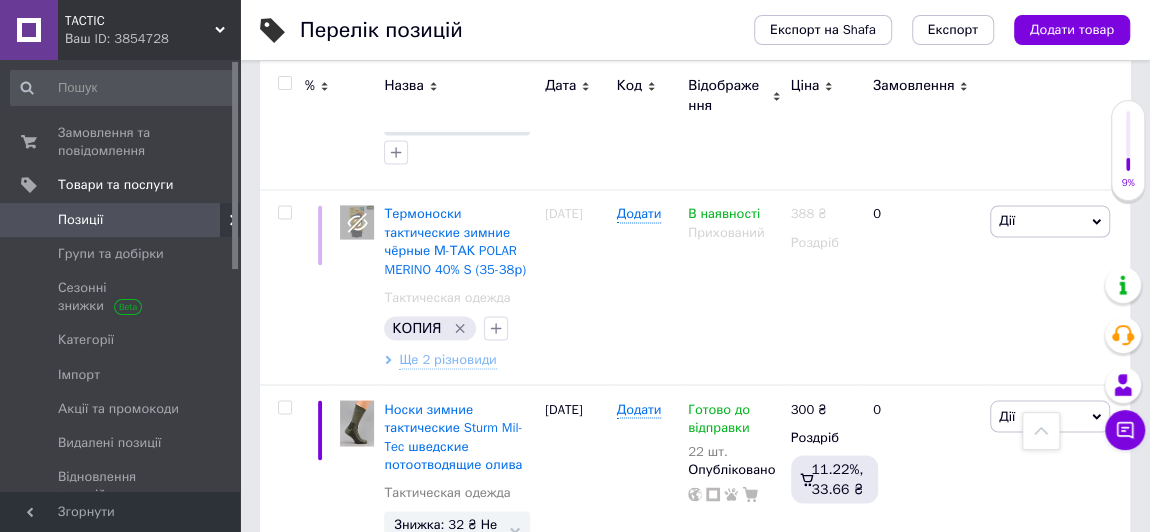 click on "Перелік позицій Експорт на Shafa Експорт Додати товар Додано 95   / 1000   товарів 252   / 5000   різновидів Опубліковано 318   / 347 товарів та різновидів В каталозі 298   / 318 товарів та різновидів Не в каталозі 20   / 318 товарів та різновидів Усі 95 Ok Відфільтровано...  Зберегти Нічого не знайдено Можливо, помилка у слові  або немає відповідностей за вашим запитом. Усі 95 Відфільтруйте товари % Назва Дата Код Відображення Ціна Замовлення Кофта флисовая  Helikon-Tex Classic Army Jacket - Тактична флісова куртка ЗСУ койот Тактическая одежда Знижка: 30 ₴ 28 днів КОПИЯ   Ще 1 різновид 07.10.2024 Додати 1 шт." at bounding box center (695, 902) 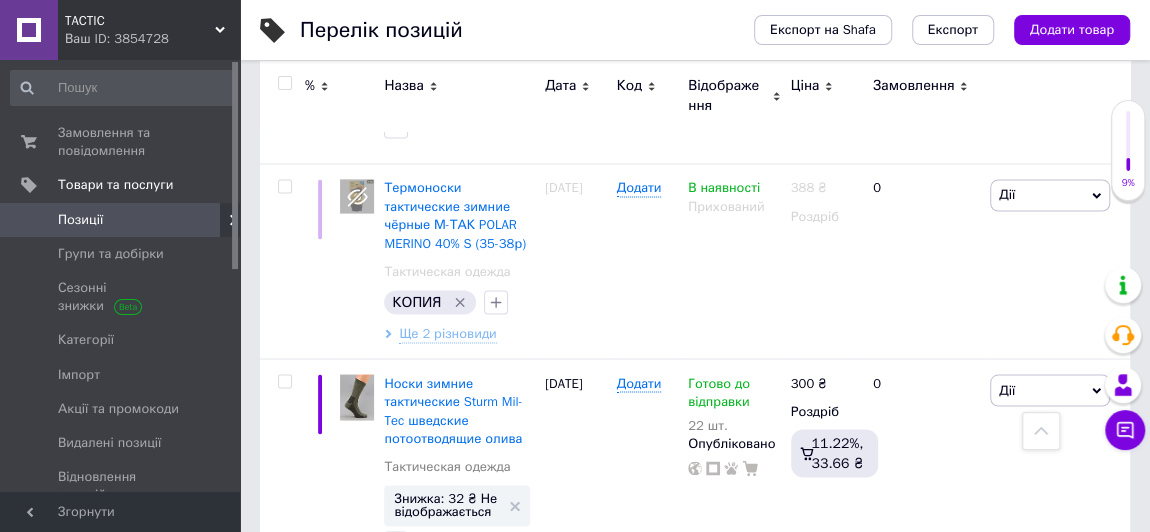 click on "Перелік позицій Експорт на Shafa Експорт Додати товар Додано 95   / 1000   товарів 252   / 5000   різновидів Опубліковано 318   / 347 товарів та різновидів В каталозі 298   / 318 товарів та різновидів Не в каталозі 20   / 318 товарів та різновидів Усі 95 Ok Відфільтровано...  Зберегти Нічого не знайдено Можливо, помилка у слові  або немає відповідностей за вашим запитом. Усі 95 Відфільтруйте товари % Назва Дата Код Відображення Ціна Замовлення Кофта флисовая  Helikon-Tex Classic Army Jacket - Тактична флісова куртка ЗСУ койот Тактическая одежда Знижка: 30 ₴ 28 днів КОПИЯ   Ще 1 різновид 07.10.2024 Додати 1 шт." at bounding box center (695, 876) 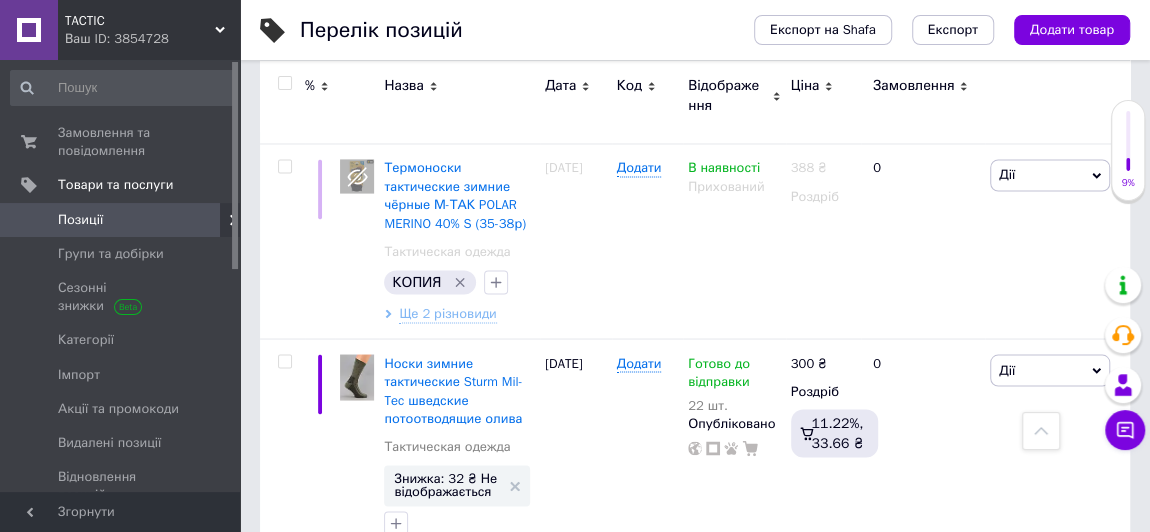 click on "Перелік позицій Експорт на Shafa Експорт Додати товар Додано 95   / 1000   товарів 252   / 5000   різновидів Опубліковано 318   / 347 товарів та різновидів В каталозі 298   / 318 товарів та різновидів Не в каталозі 20   / 318 товарів та різновидів Усі 95 Ok Відфільтровано...  Зберегти Нічого не знайдено Можливо, помилка у слові  або немає відповідностей за вашим запитом. Усі 95 Відфільтруйте товари % Назва Дата Код Відображення Ціна Замовлення Кофта флисовая  Helikon-Tex Classic Army Jacket - Тактична флісова куртка ЗСУ койот Тактическая одежда Знижка: 30 ₴ 28 днів КОПИЯ   Ще 1 різновид 07.10.2024 Додати 1 шт." at bounding box center [695, 856] 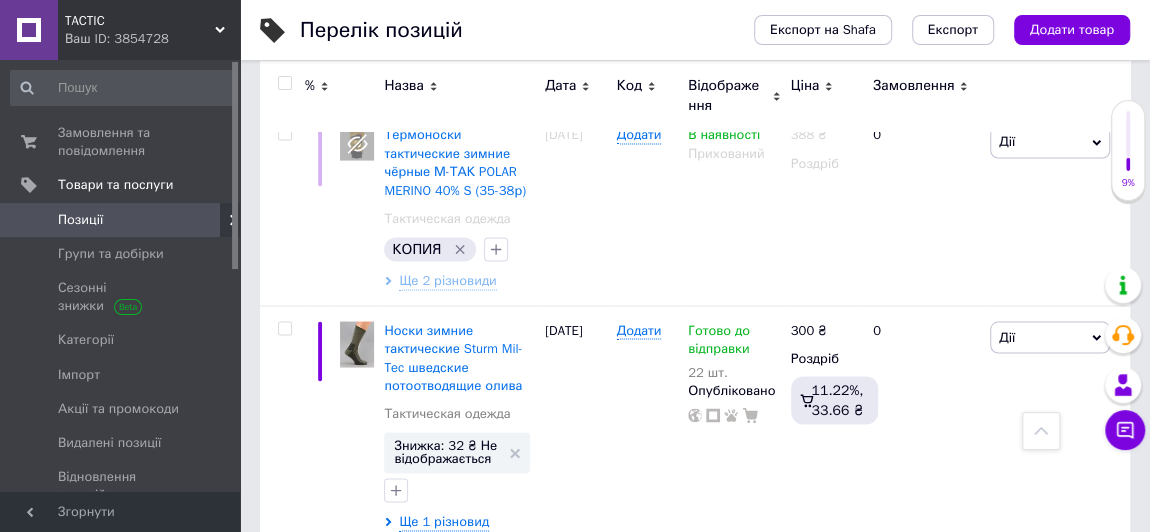 click on "Перелік позицій Експорт на Shafa Експорт Додати товар Додано 95   / 1000   товарів 252   / 5000   різновидів Опубліковано 318   / 347 товарів та різновидів В каталозі 298   / 318 товарів та різновидів Не в каталозі 20   / 318 товарів та різновидів Усі 95 Ok Відфільтровано...  Зберегти Нічого не знайдено Можливо, помилка у слові  або немає відповідностей за вашим запитом. Усі 95 Відфільтруйте товари % Назва Дата Код Відображення Ціна Замовлення Кофта флисовая  Helikon-Tex Classic Army Jacket - Тактична флісова куртка ЗСУ койот Тактическая одежда Знижка: 30 ₴ 28 днів КОПИЯ   Ще 1 різновид 07.10.2024 Додати 1 шт." at bounding box center (695, 823) 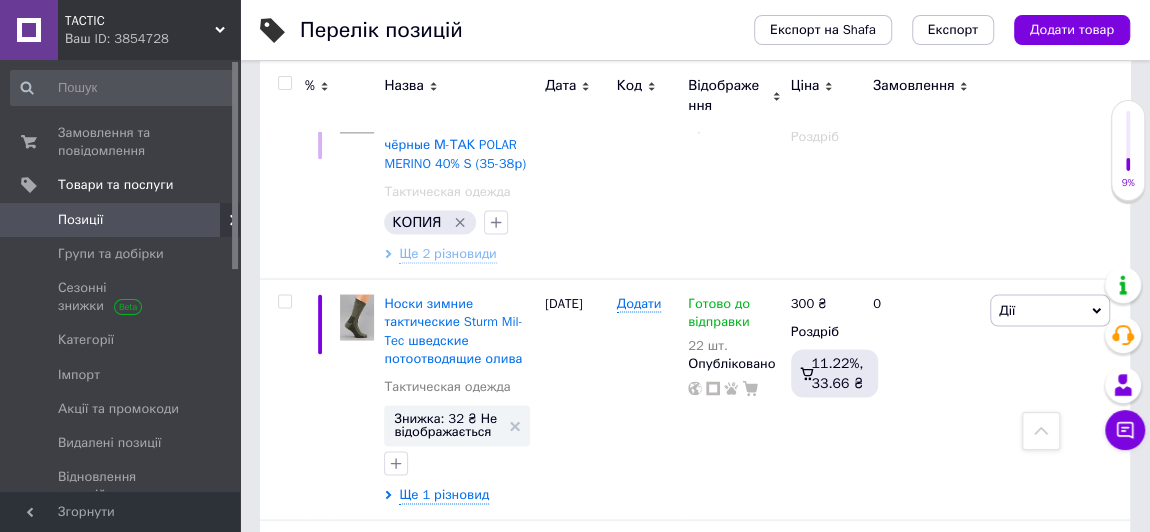 click on "Перелік позицій Експорт на Shafa Експорт Додати товар Додано 95   / 1000   товарів 252   / 5000   різновидів Опубліковано 318   / 347 товарів та різновидів В каталозі 298   / 318 товарів та різновидів Не в каталозі 20   / 318 товарів та різновидів Усі 95 Ok Відфільтровано...  Зберегти Нічого не знайдено Можливо, помилка у слові  або немає відповідностей за вашим запитом. Усі 95 Відфільтруйте товари % Назва Дата Код Відображення Ціна Замовлення Кофта флисовая  Helikon-Tex Classic Army Jacket - Тактична флісова куртка ЗСУ койот Тактическая одежда Знижка: 30 ₴ 28 днів КОПИЯ   Ще 1 різновид 07.10.2024 Додати 1 шт." at bounding box center [695, 796] 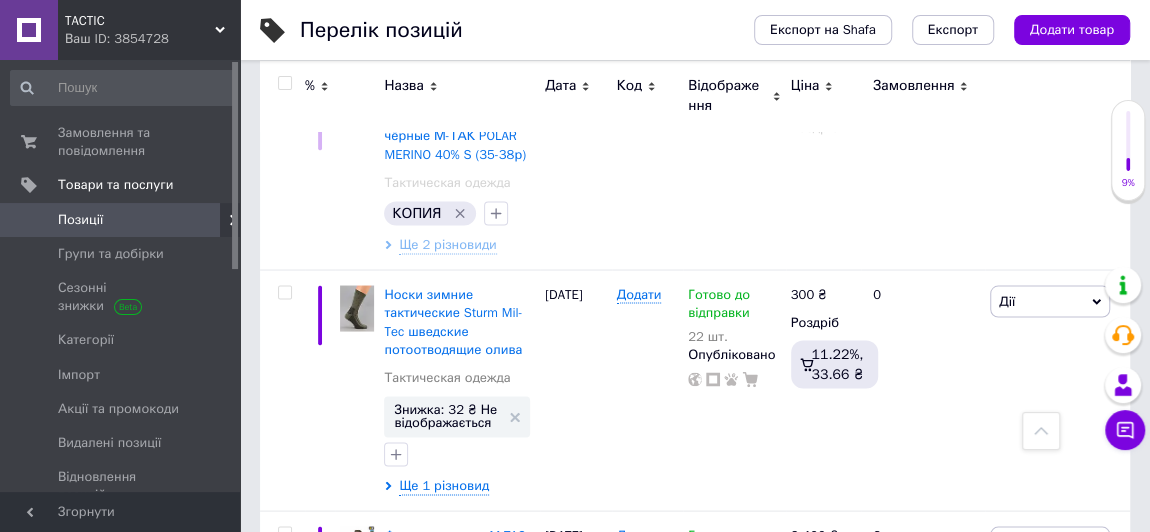 scroll, scrollTop: 1792, scrollLeft: 0, axis: vertical 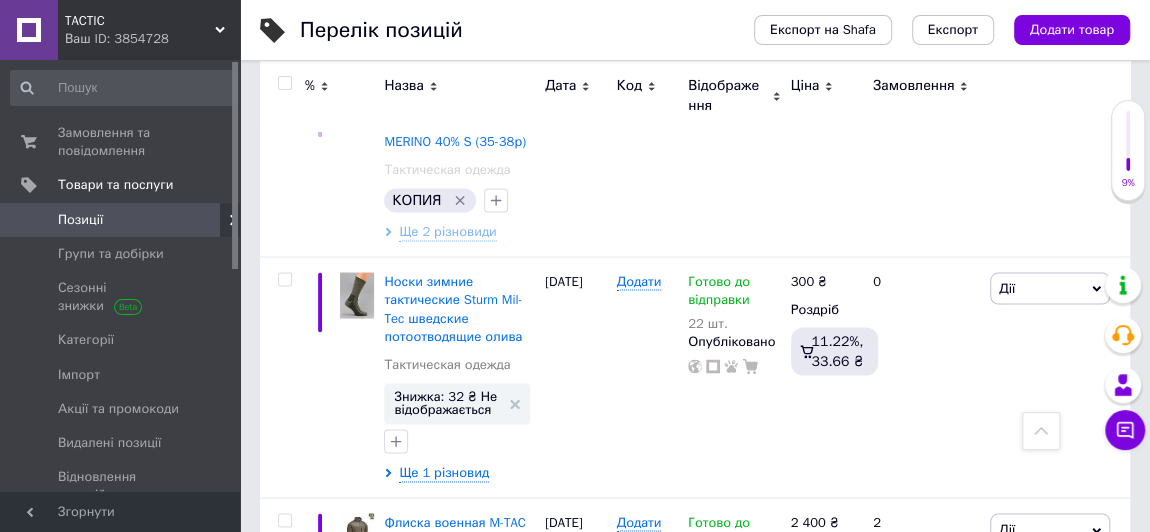 click on "Перелік позицій Експорт на Shafa Експорт Додати товар Додано 95   / 1000   товарів 252   / 5000   різновидів Опубліковано 318   / 347 товарів та різновидів В каталозі 298   / 318 товарів та різновидів Не в каталозі 20   / 318 товарів та різновидів Усі 95 Ok Відфільтровано...  Зберегти Нічого не знайдено Можливо, помилка у слові  або немає відповідностей за вашим запитом. Усі 95 Відфільтруйте товари % Назва Дата Код Відображення Ціна Замовлення Кофта флисовая  Helikon-Tex Classic Army Jacket - Тактична флісова куртка ЗСУ койот Тактическая одежда Знижка: 30 ₴ 28 днів КОПИЯ   Ще 1 різновид 07.10.2024 Додати 1 шт." at bounding box center [695, 774] 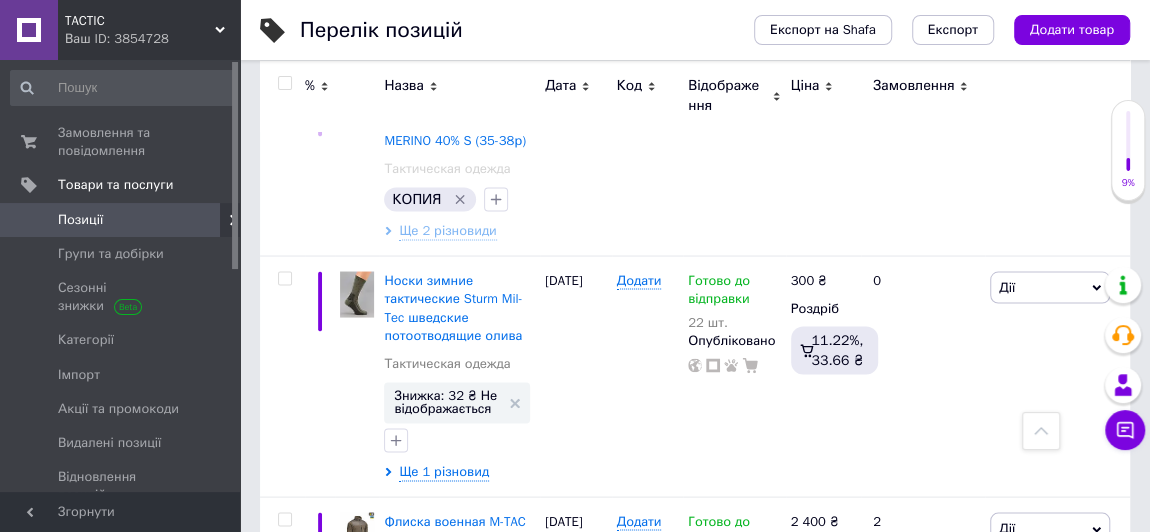 click on "Перелік позицій Експорт на Shafa Експорт Додати товар Додано 95   / 1000   товарів 252   / 5000   різновидів Опубліковано 318   / 347 товарів та різновидів В каталозі 298   / 318 товарів та різновидів Не в каталозі 20   / 318 товарів та різновидів Усі 95 Ok Відфільтровано...  Зберегти Нічого не знайдено Можливо, помилка у слові  або немає відповідностей за вашим запитом. Усі 95 Відфільтруйте товари % Назва Дата Код Відображення Ціна Замовлення Кофта флисовая  Helikon-Tex Classic Army Jacket - Тактична флісова куртка ЗСУ койот Тактическая одежда Знижка: 30 ₴ 28 днів КОПИЯ   Ще 1 різновид 07.10.2024 Додати 1 шт." at bounding box center (695, 773) 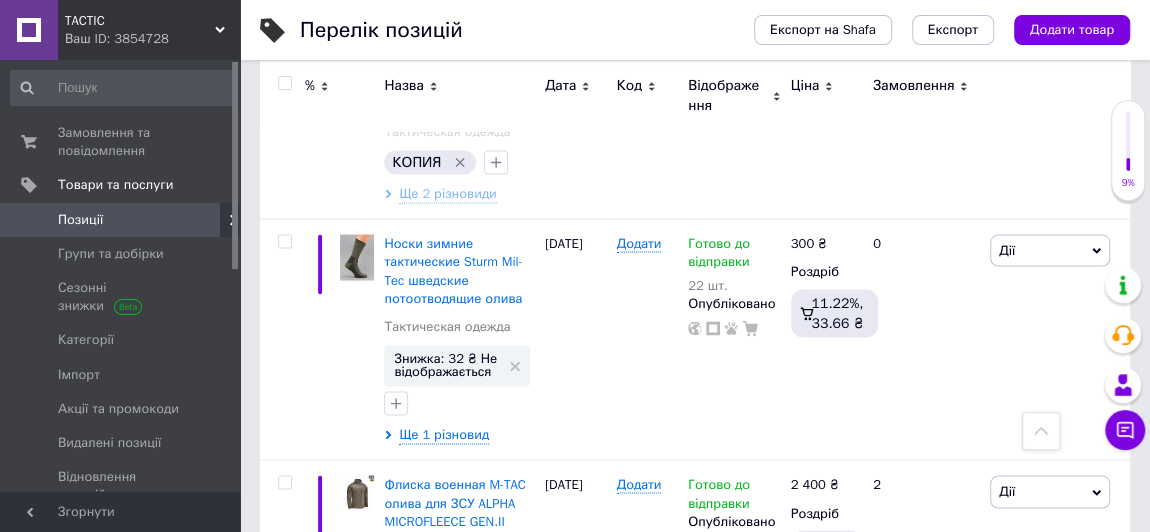 scroll, scrollTop: 1865, scrollLeft: 0, axis: vertical 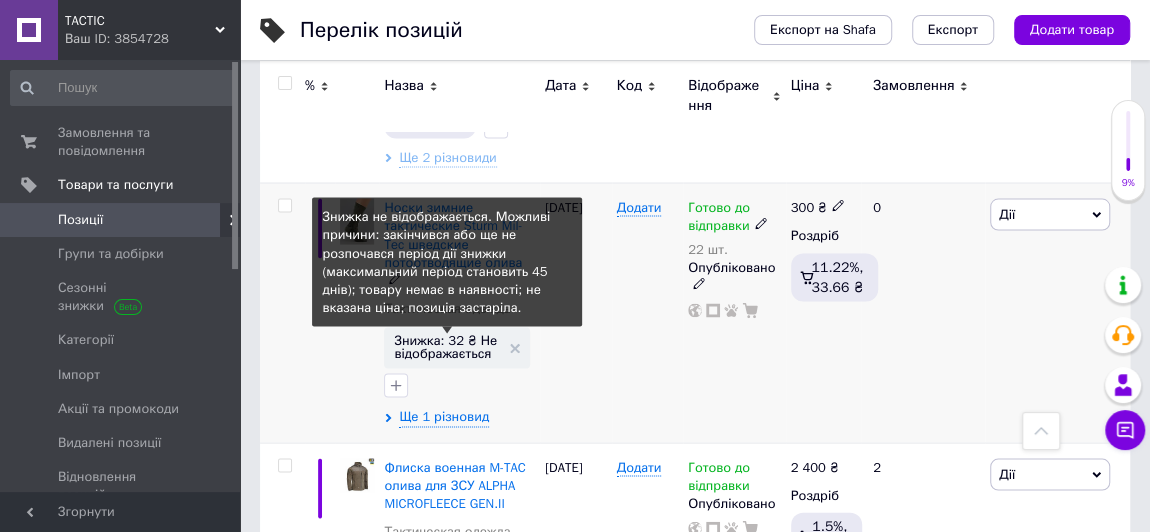 click on "Знижка: 32 ₴ Не відображається" at bounding box center (447, 346) 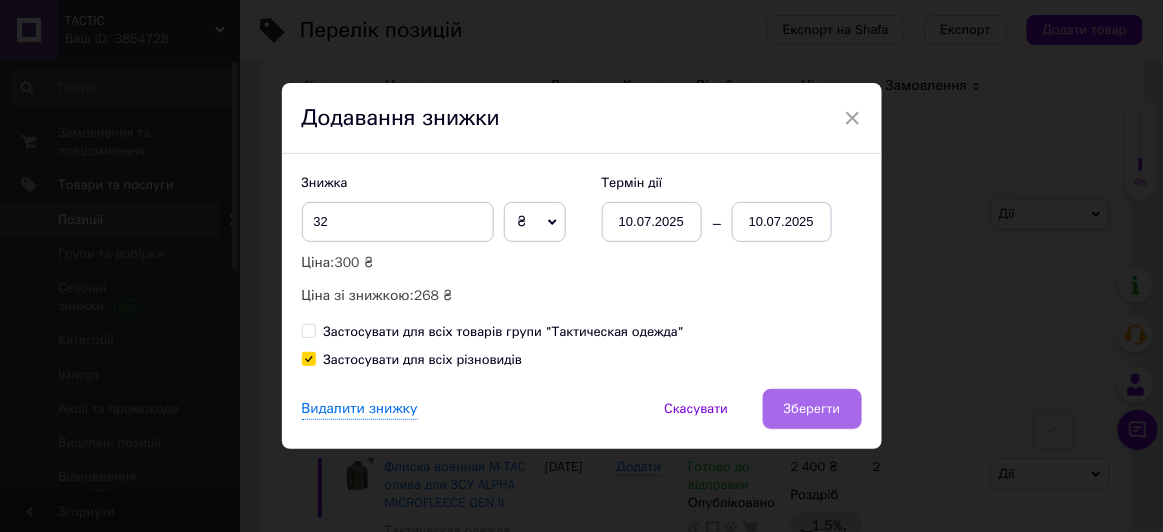 click on "Зберегти" at bounding box center (812, 409) 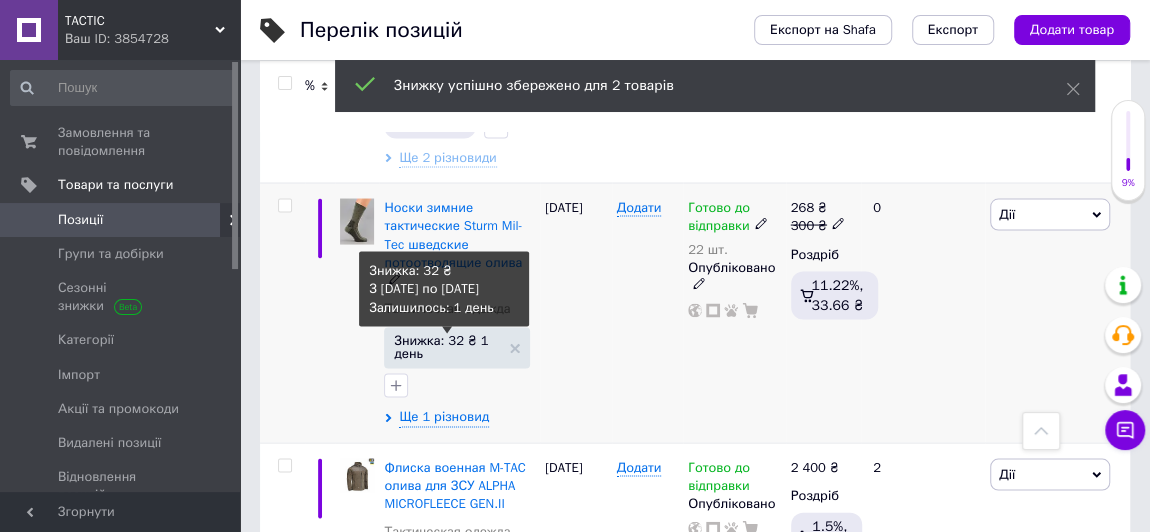click on "Знижка: 32 ₴ 1 день" at bounding box center (447, 346) 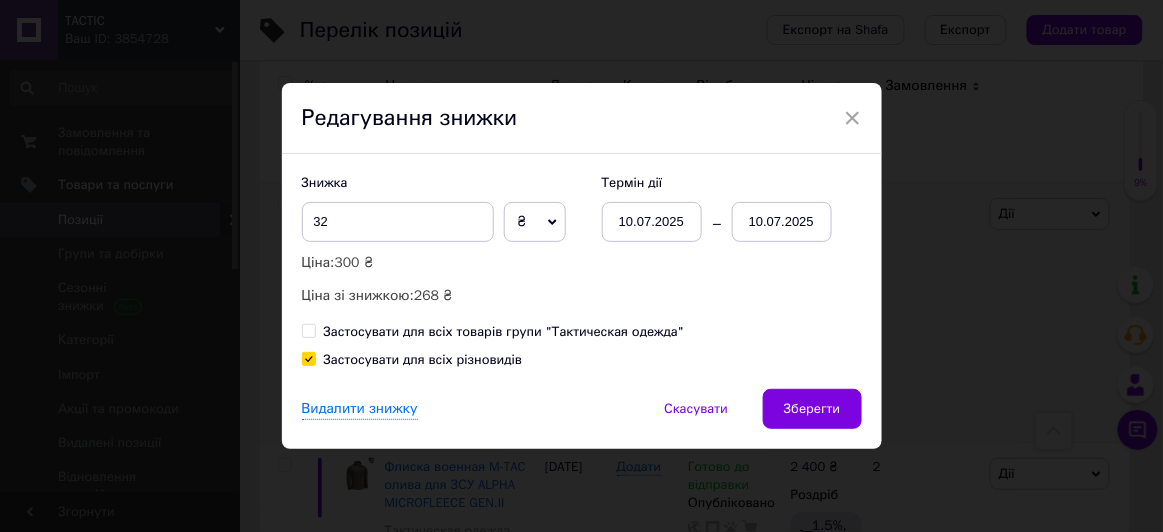 click on "10.07.2025" at bounding box center (782, 222) 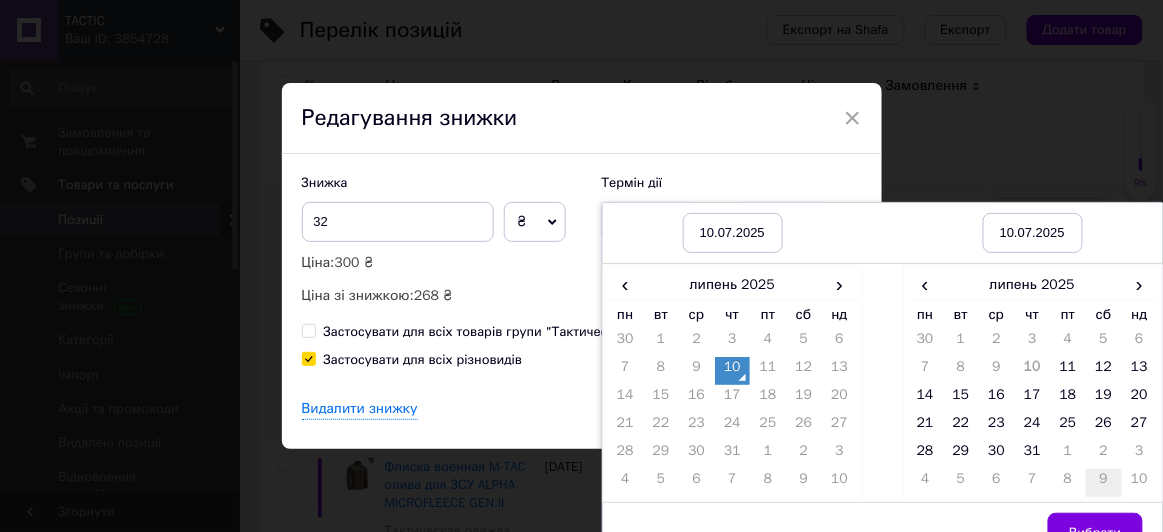 click on "9" at bounding box center (1104, 483) 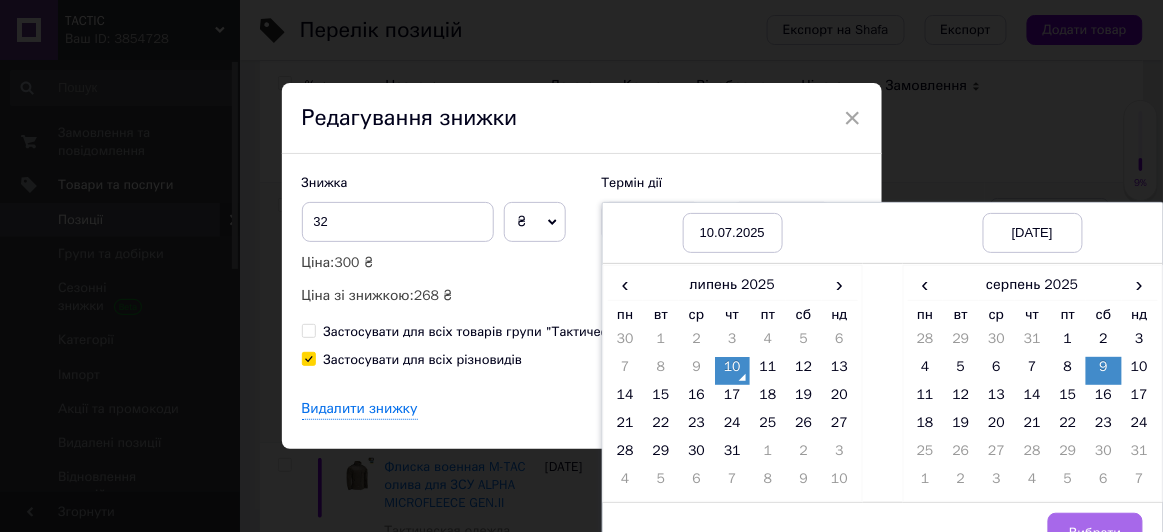 click on "Вибрати" at bounding box center [1095, 533] 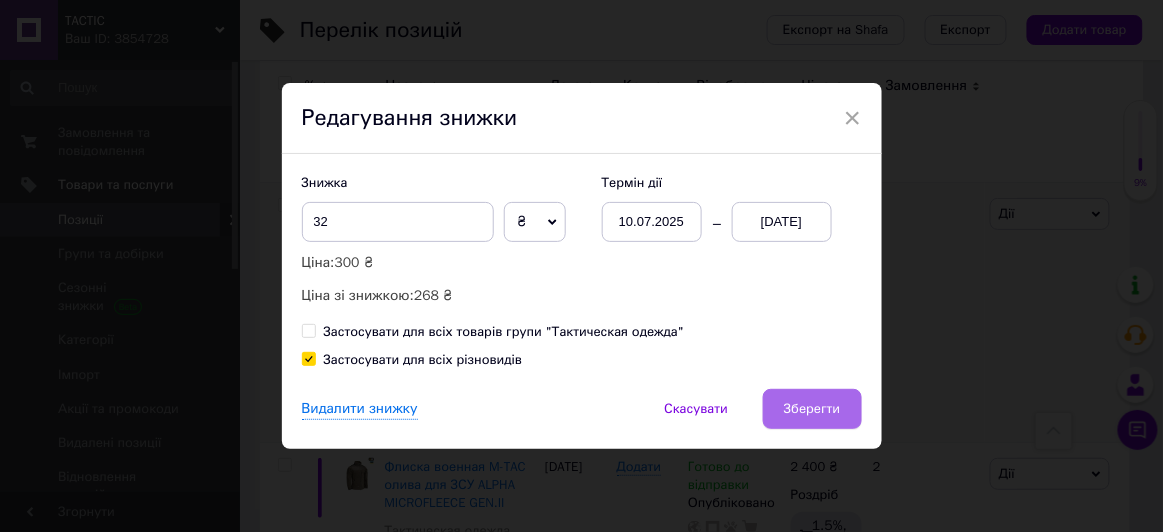 click on "Зберегти" at bounding box center [812, 409] 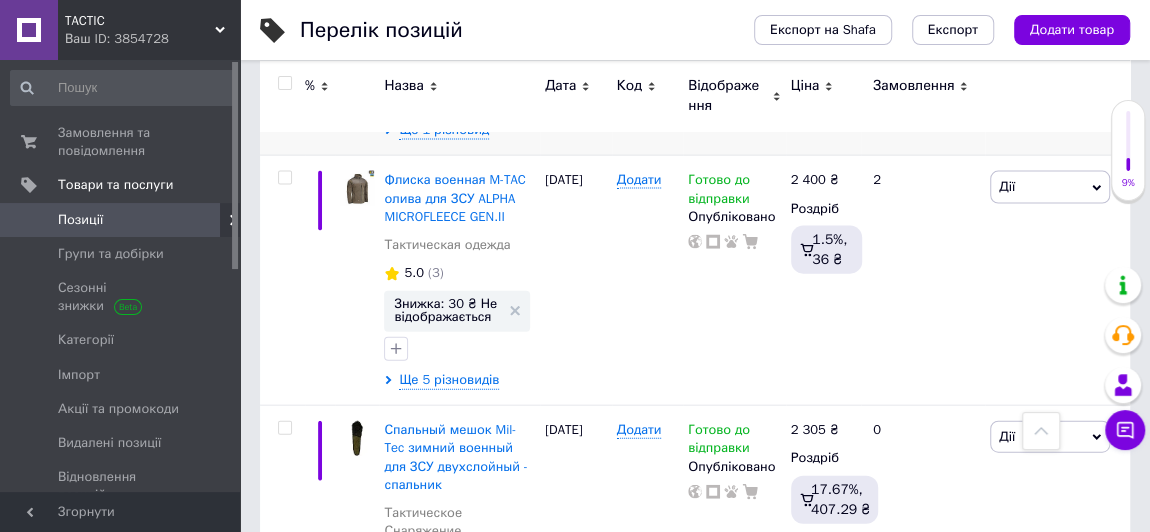 scroll, scrollTop: 2146, scrollLeft: 0, axis: vertical 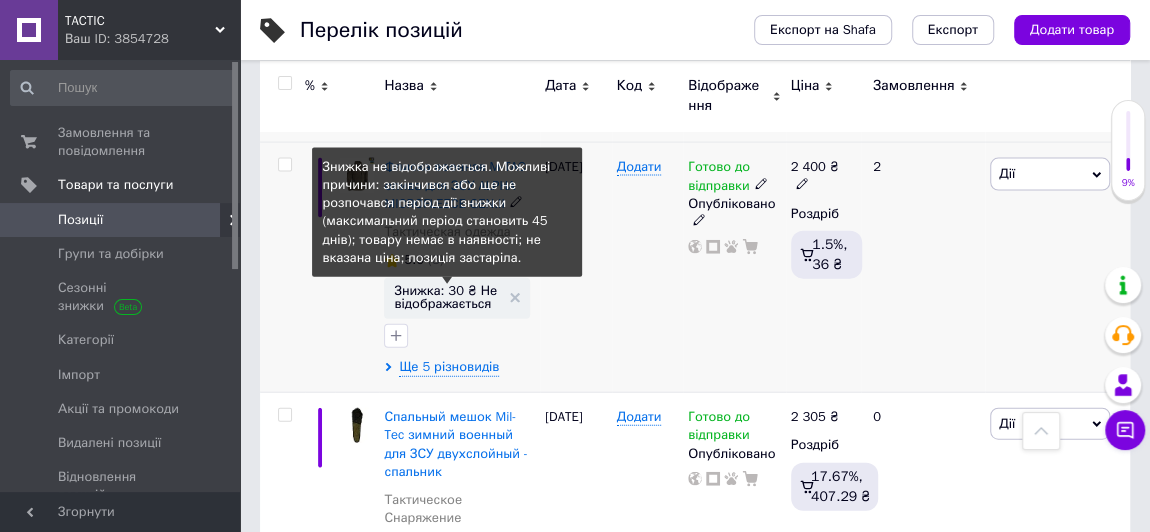 click on "Знижка: 30 ₴ Не відображається" at bounding box center (447, 297) 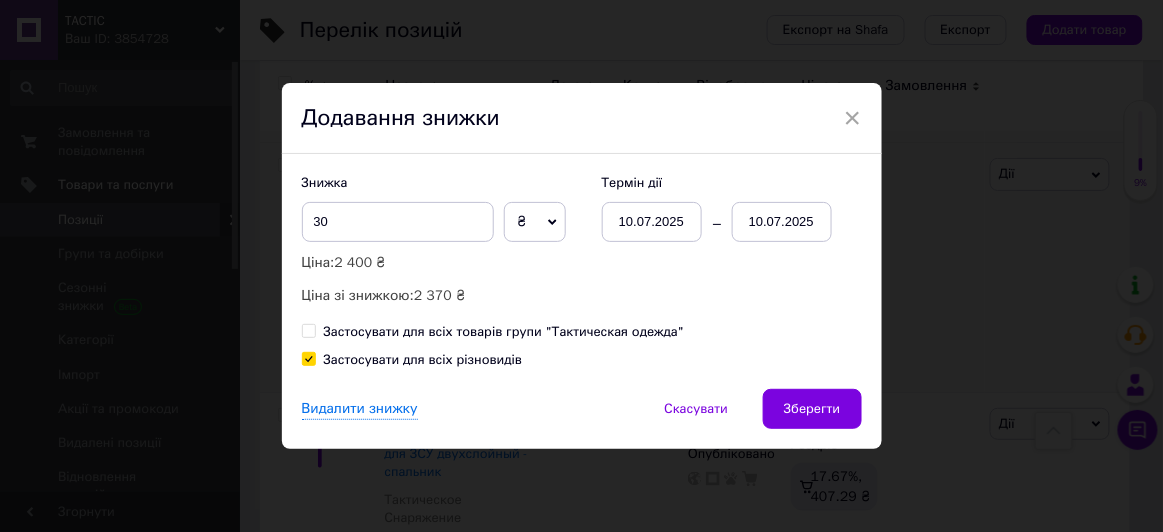 click on "10.07.2025" at bounding box center (782, 222) 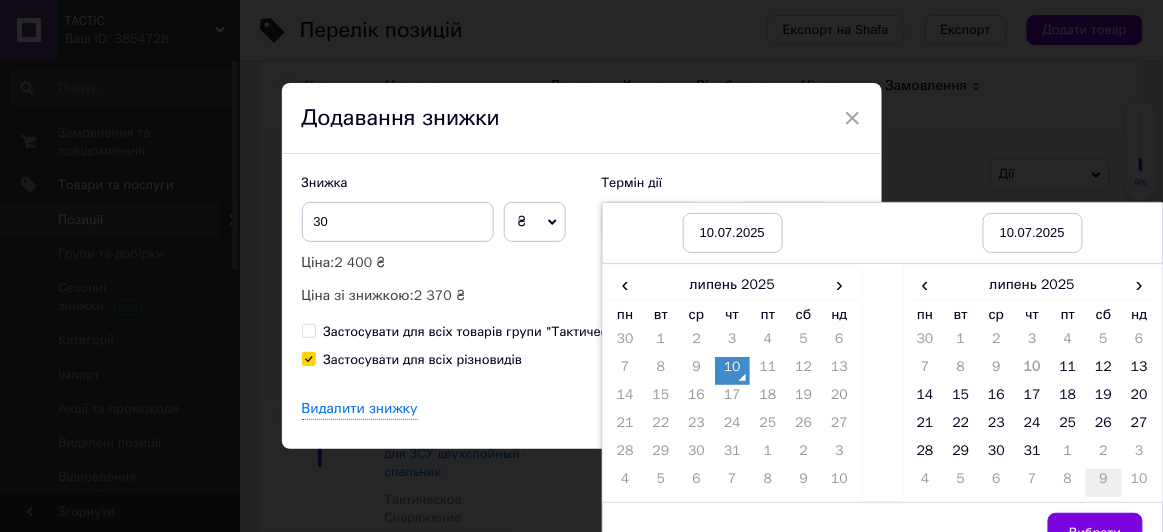 click on "9" at bounding box center [1104, 483] 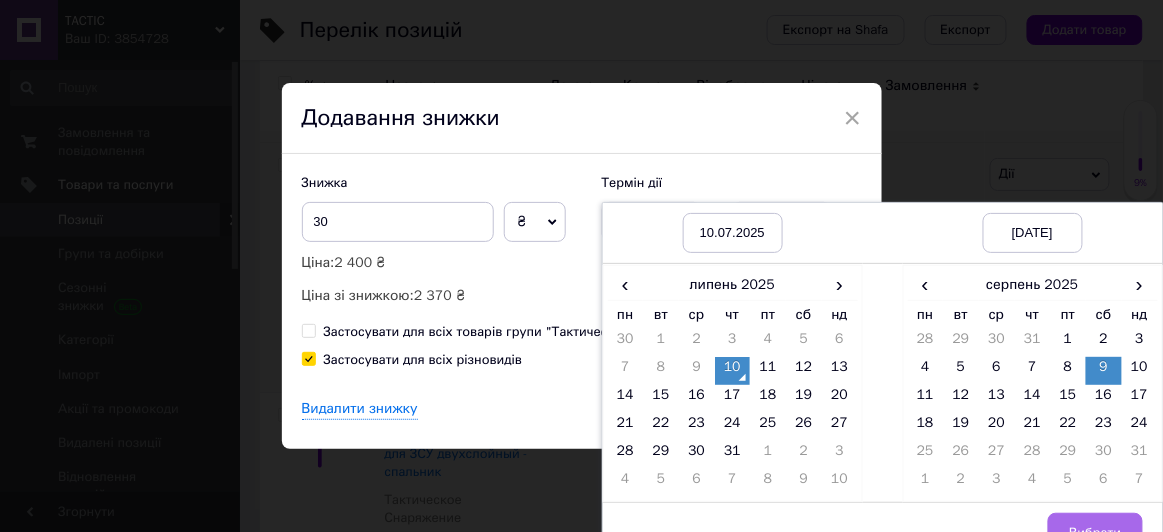 click on "Вибрати" at bounding box center (1095, 533) 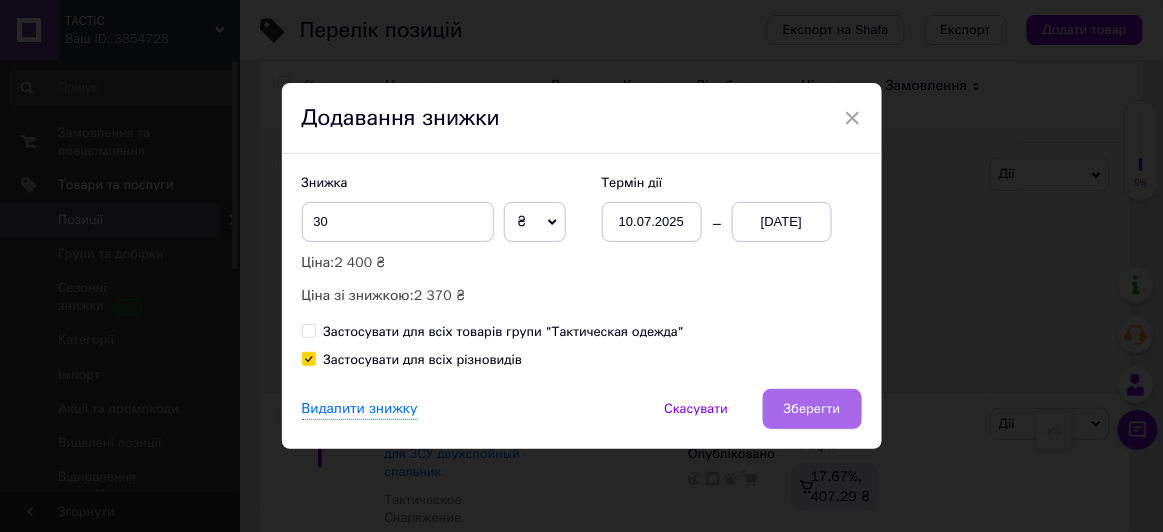 click on "Зберегти" at bounding box center [812, 409] 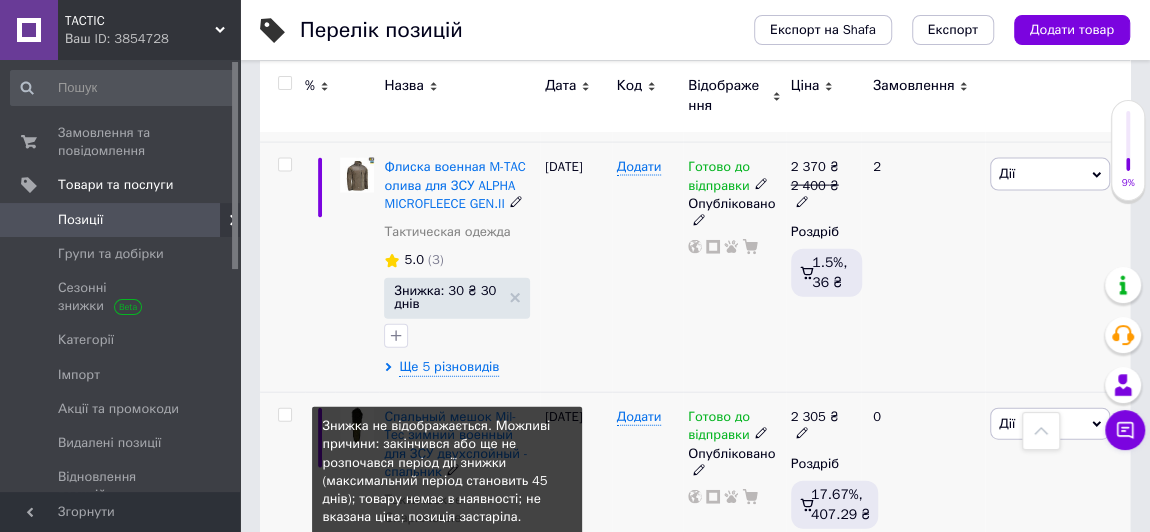 click on "Знижка: 105 ₴ Не відображається" at bounding box center (447, 562) 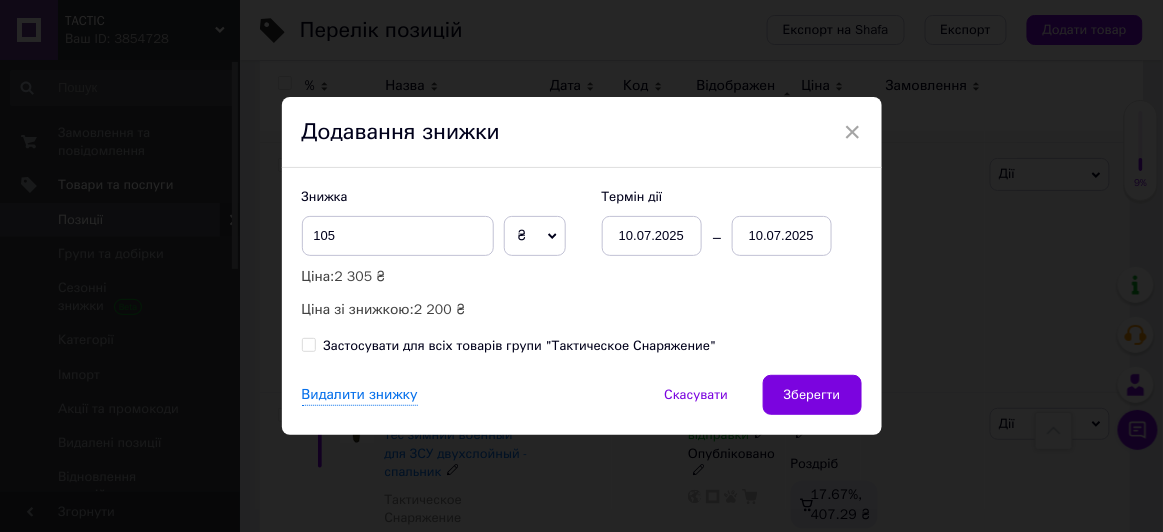 click on "10.07.2025" at bounding box center (782, 236) 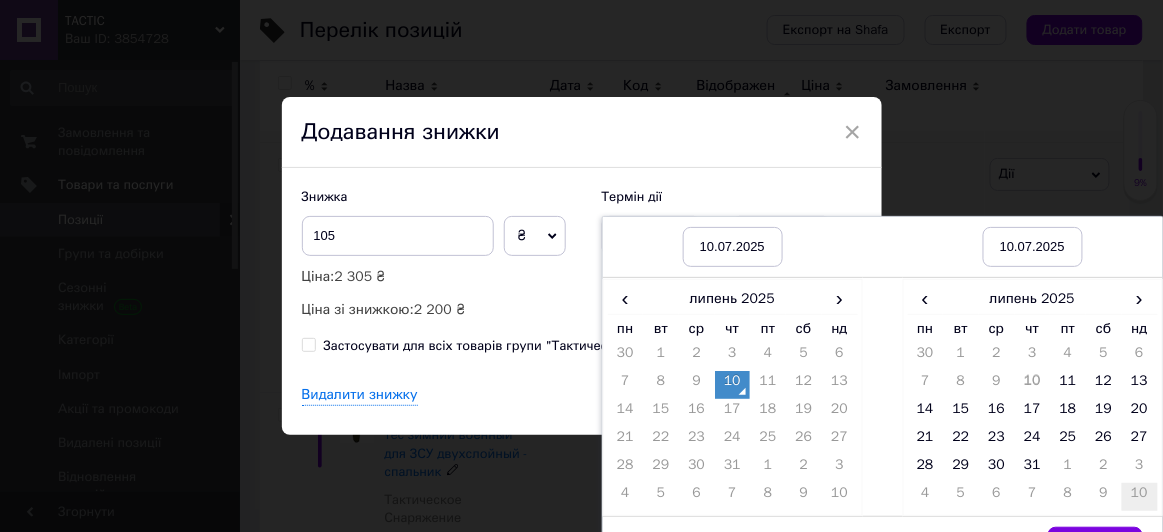 click on "10" at bounding box center [1140, 497] 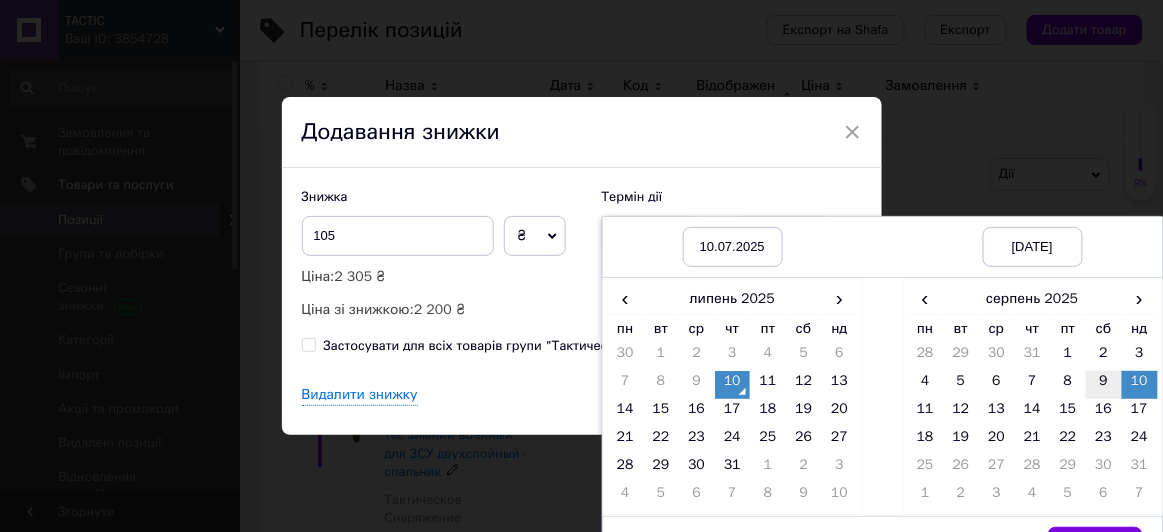 click on "9" at bounding box center [1104, 385] 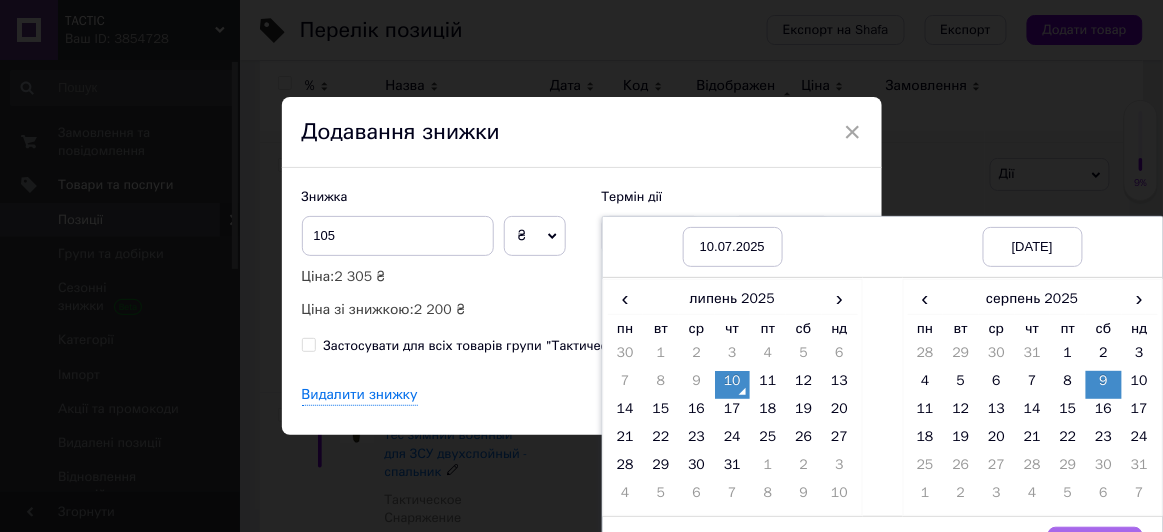click on "Вибрати" at bounding box center [1095, 547] 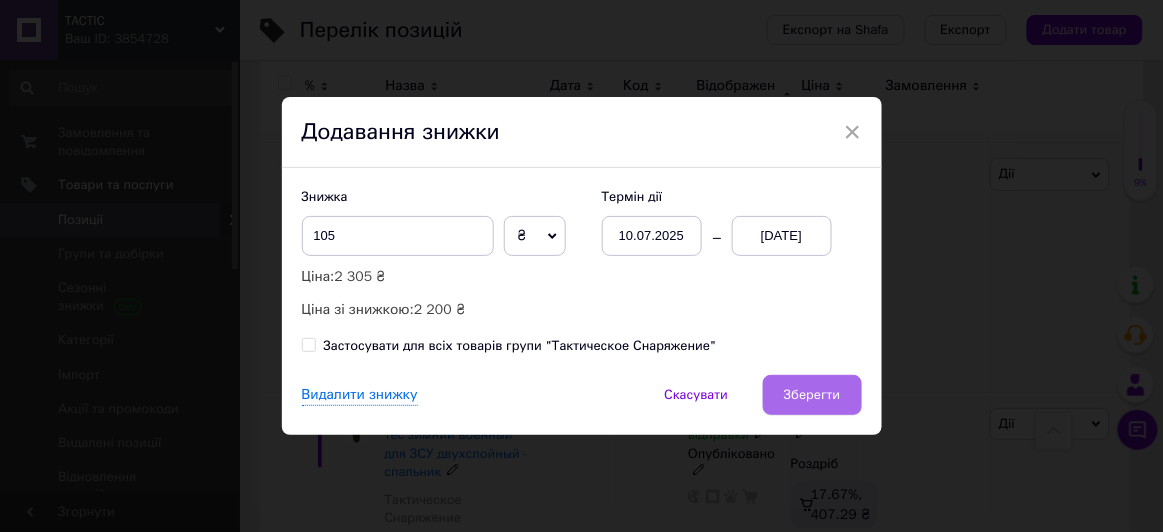 click on "Зберегти" at bounding box center [812, 395] 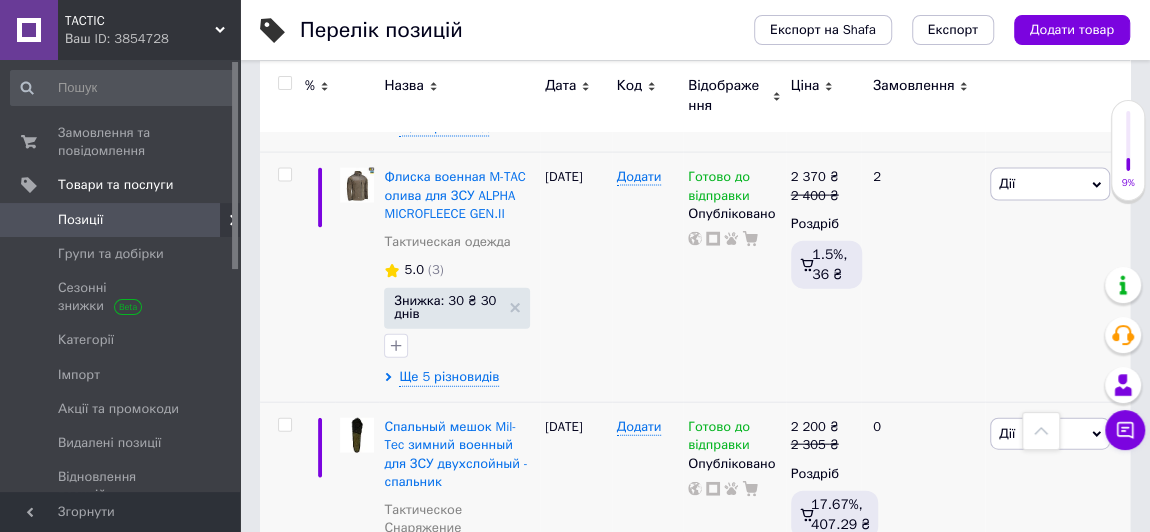 scroll, scrollTop: 2125, scrollLeft: 0, axis: vertical 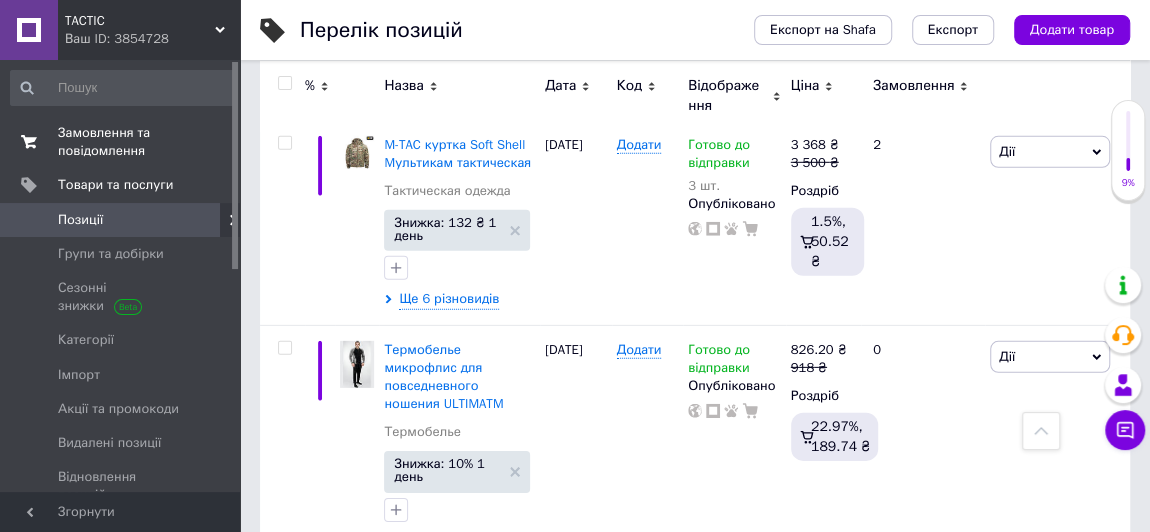 click on "Замовлення та повідомлення" at bounding box center [121, 142] 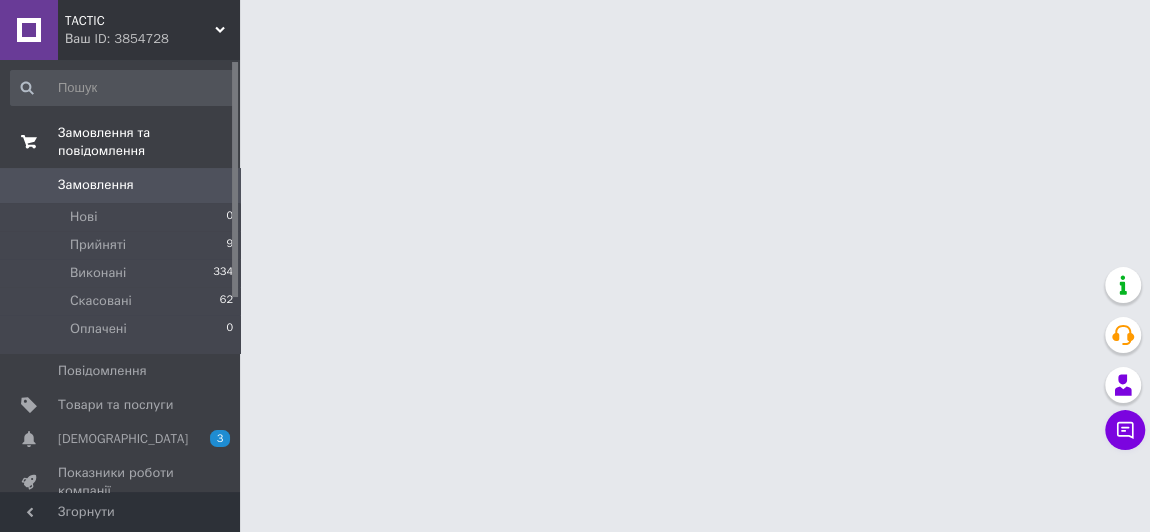 scroll, scrollTop: 0, scrollLeft: 0, axis: both 